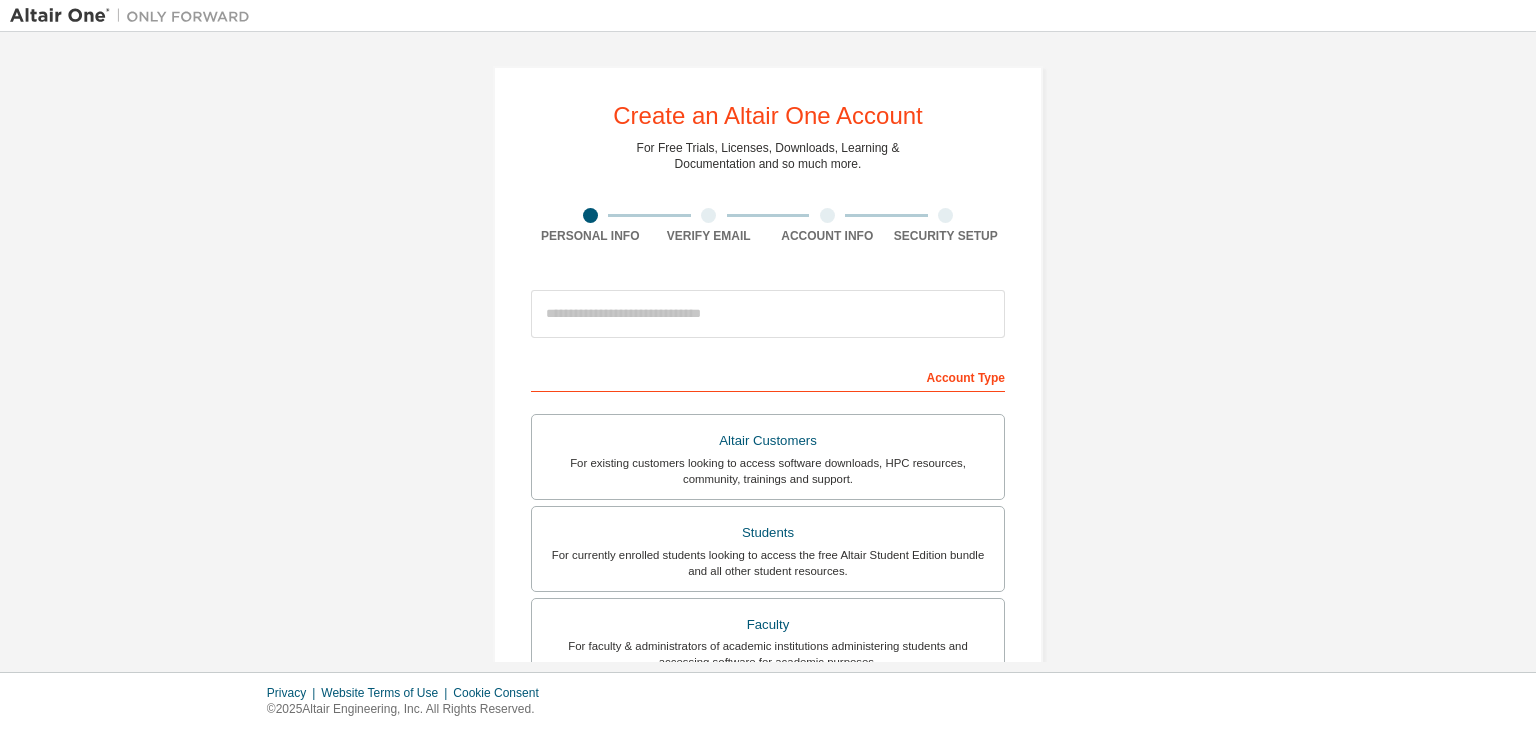 scroll, scrollTop: 0, scrollLeft: 0, axis: both 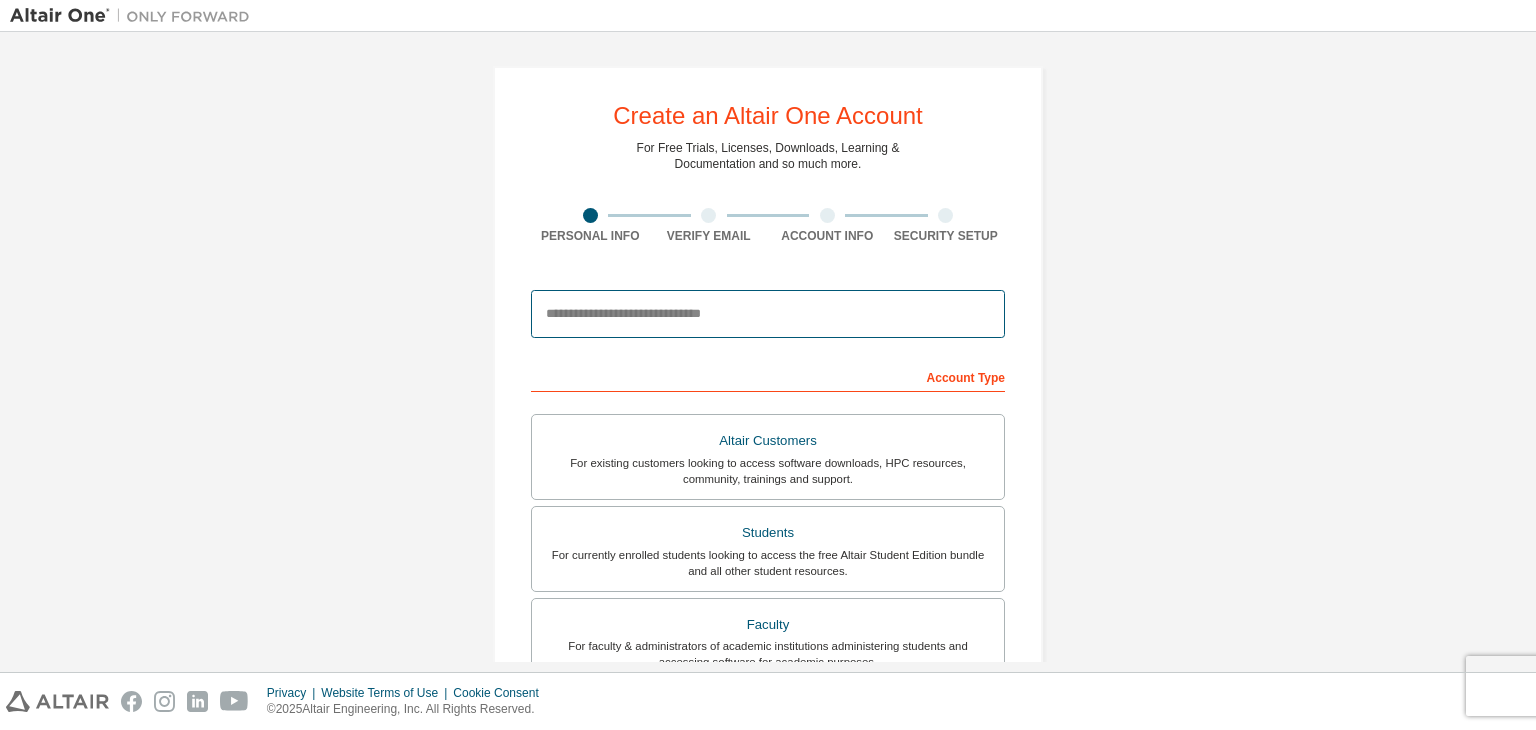 click at bounding box center [768, 314] 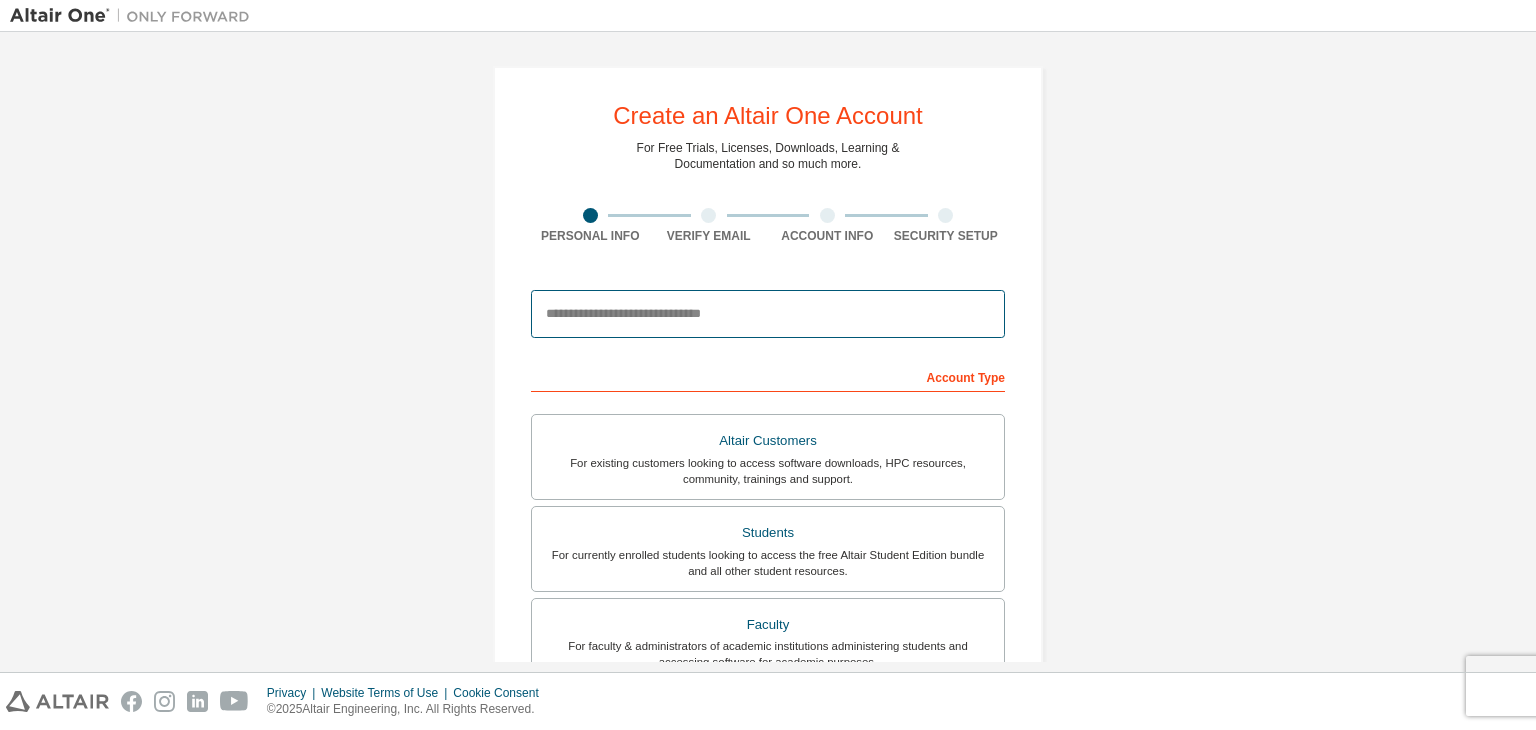type on "**********" 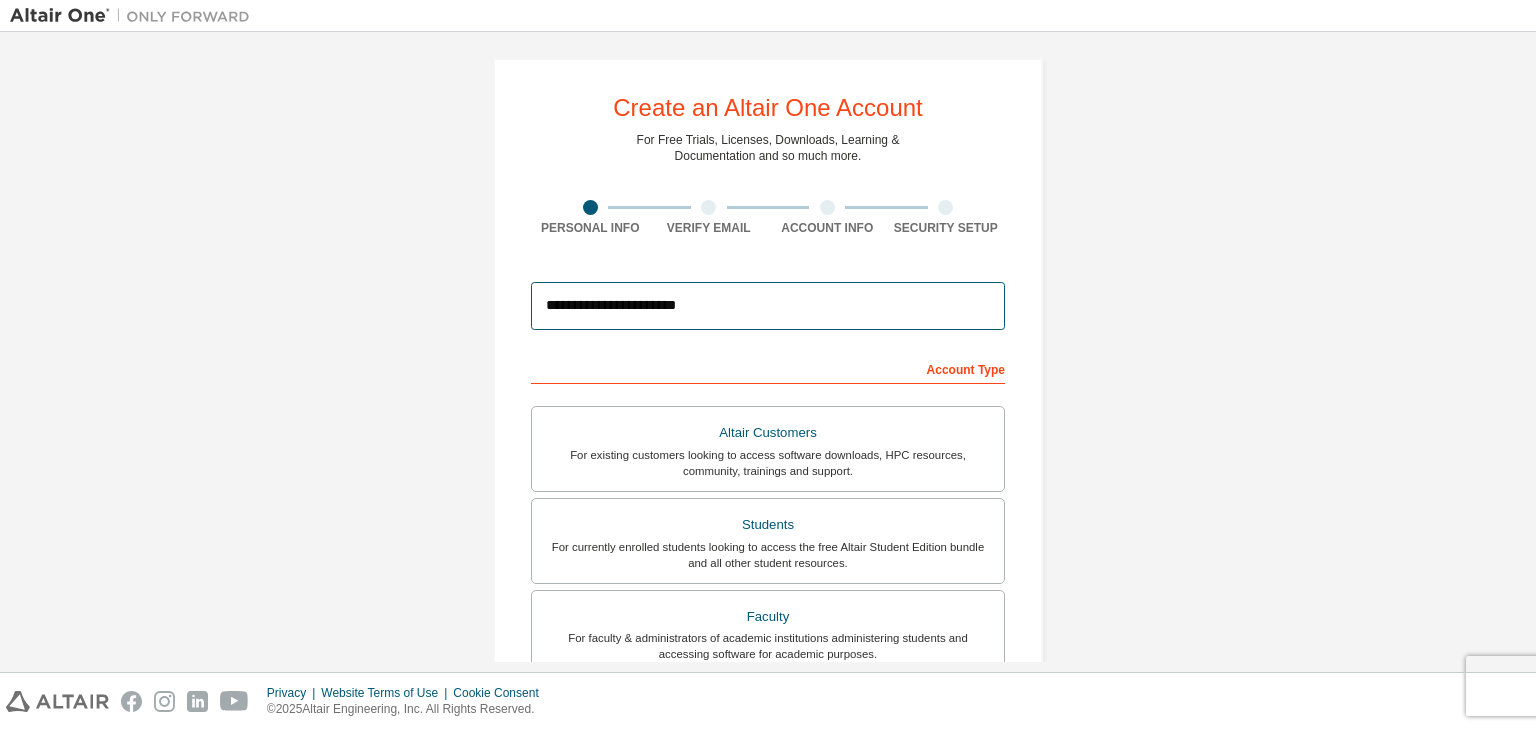scroll, scrollTop: 0, scrollLeft: 0, axis: both 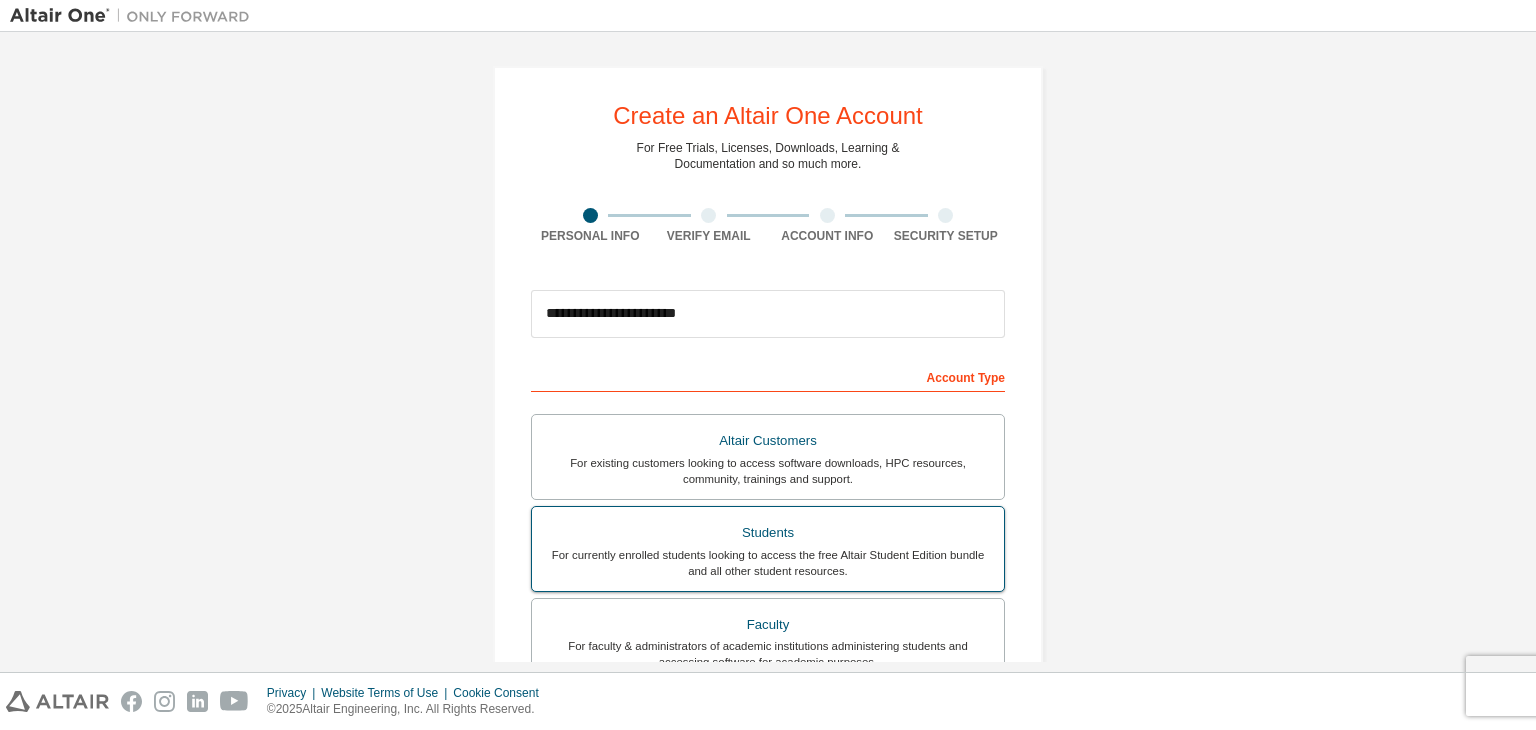 click on "Students" at bounding box center (768, 533) 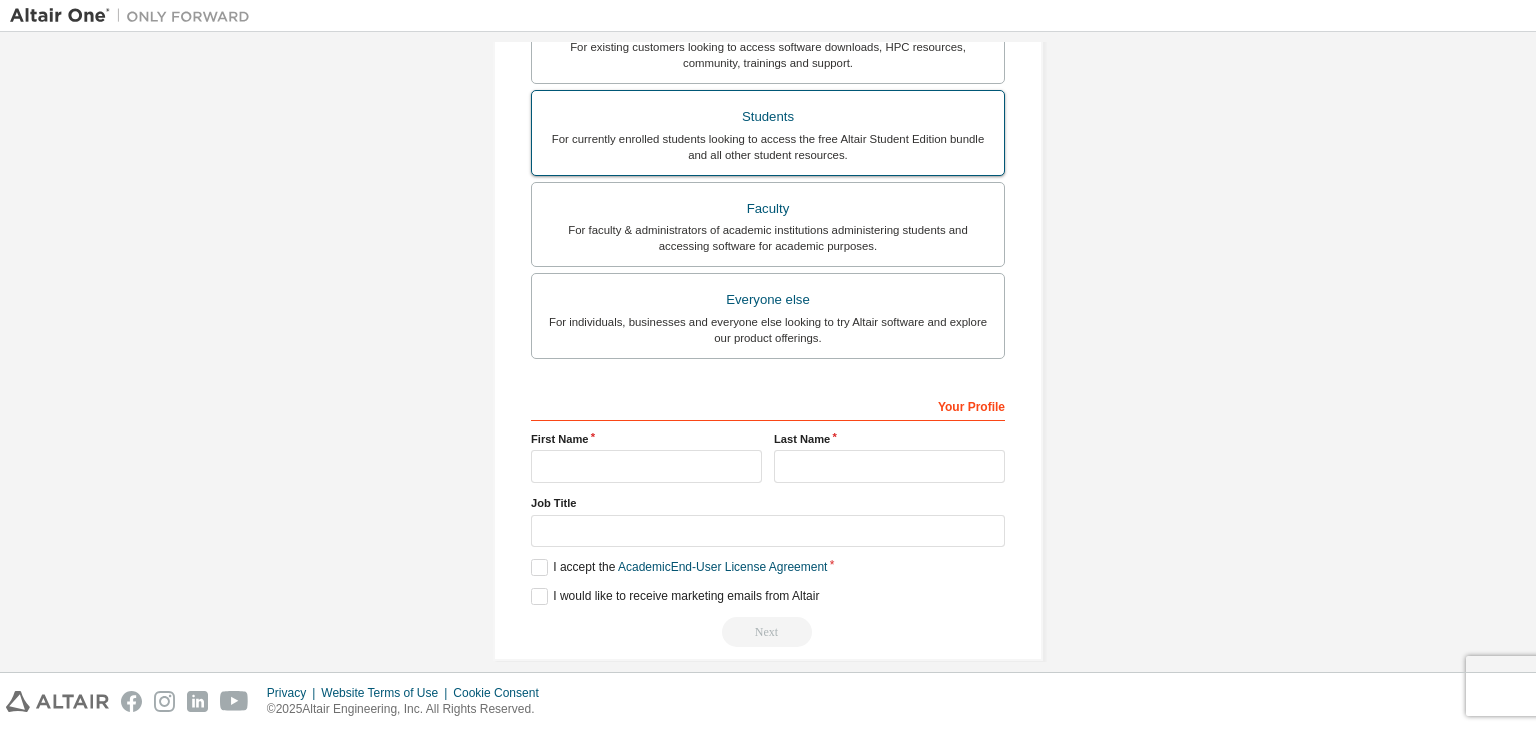 scroll, scrollTop: 435, scrollLeft: 0, axis: vertical 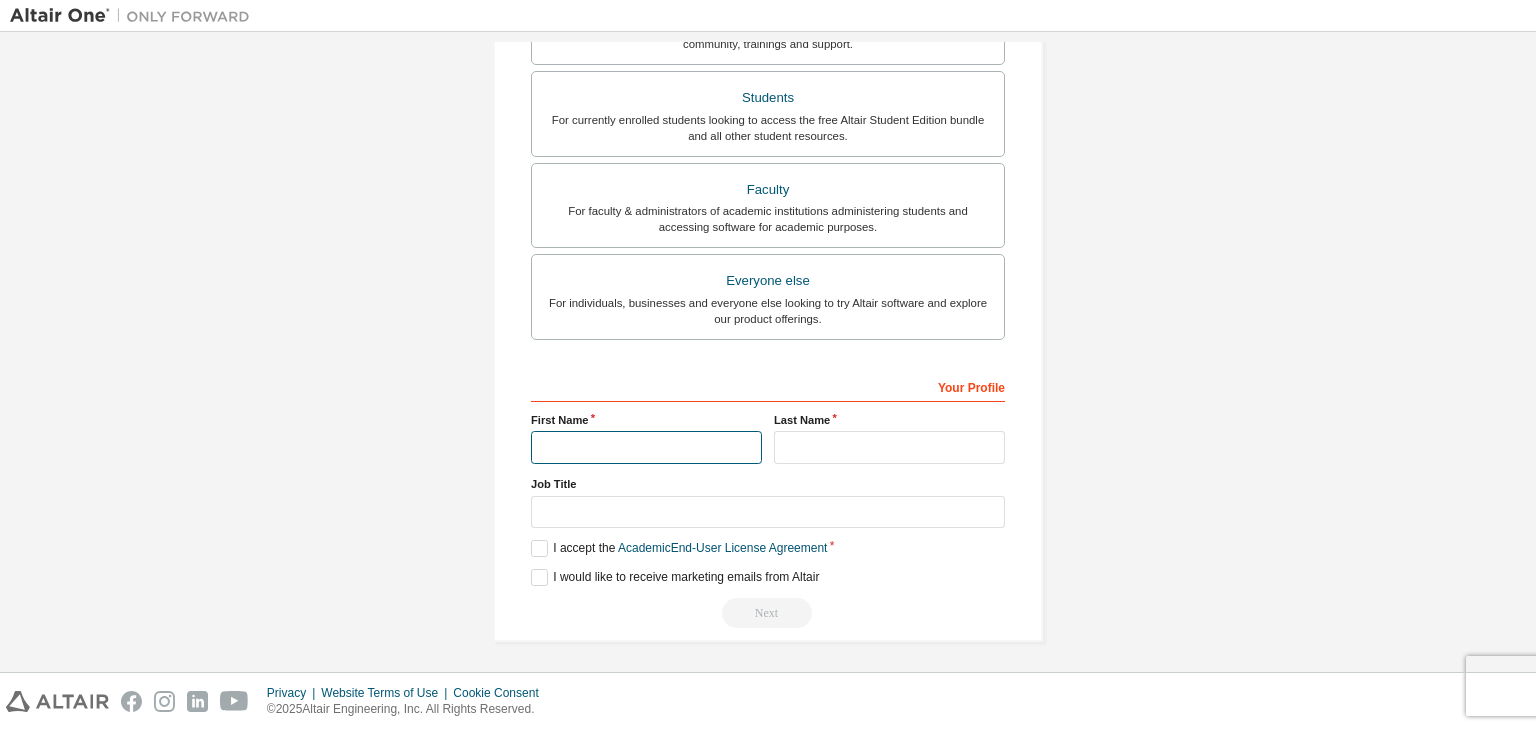 click at bounding box center (646, 447) 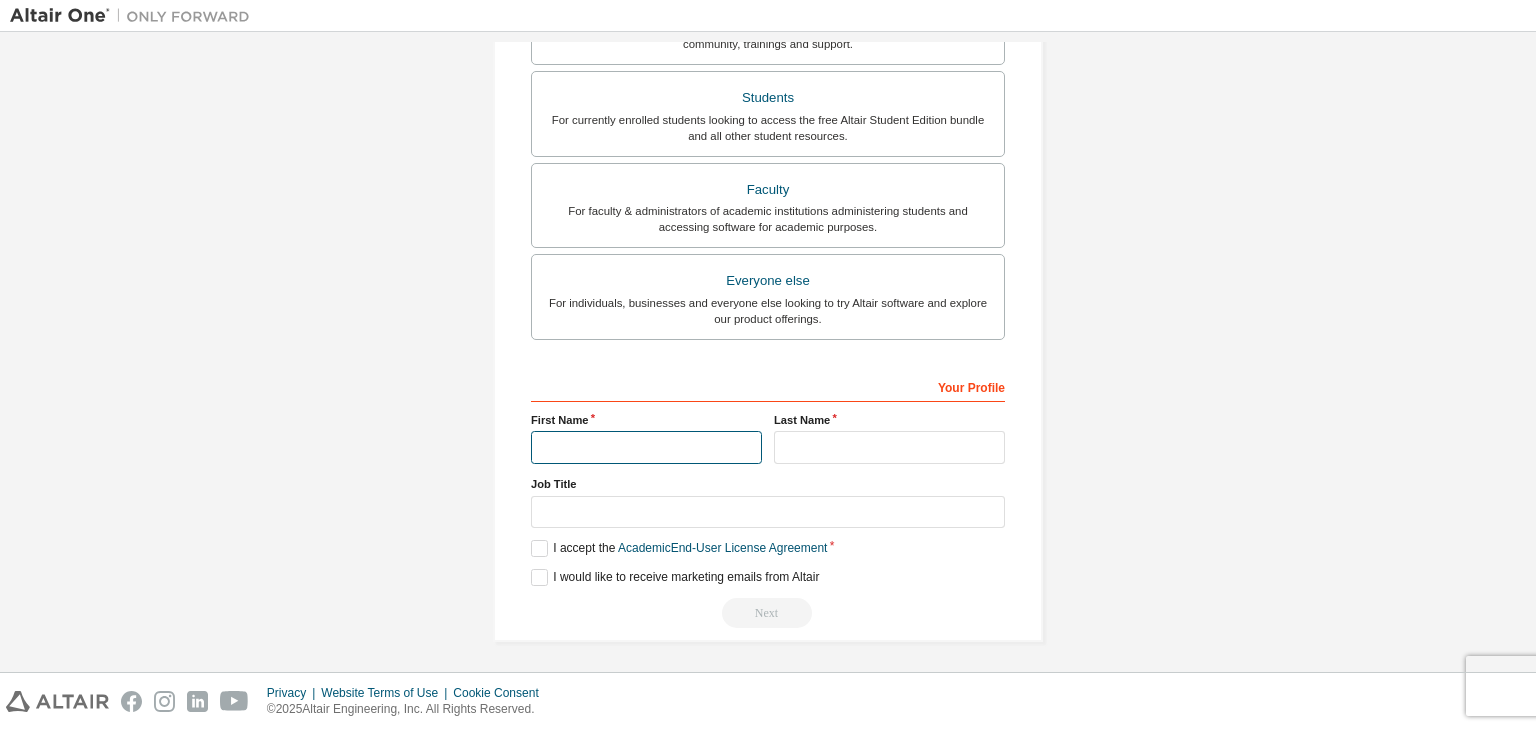 type on "**" 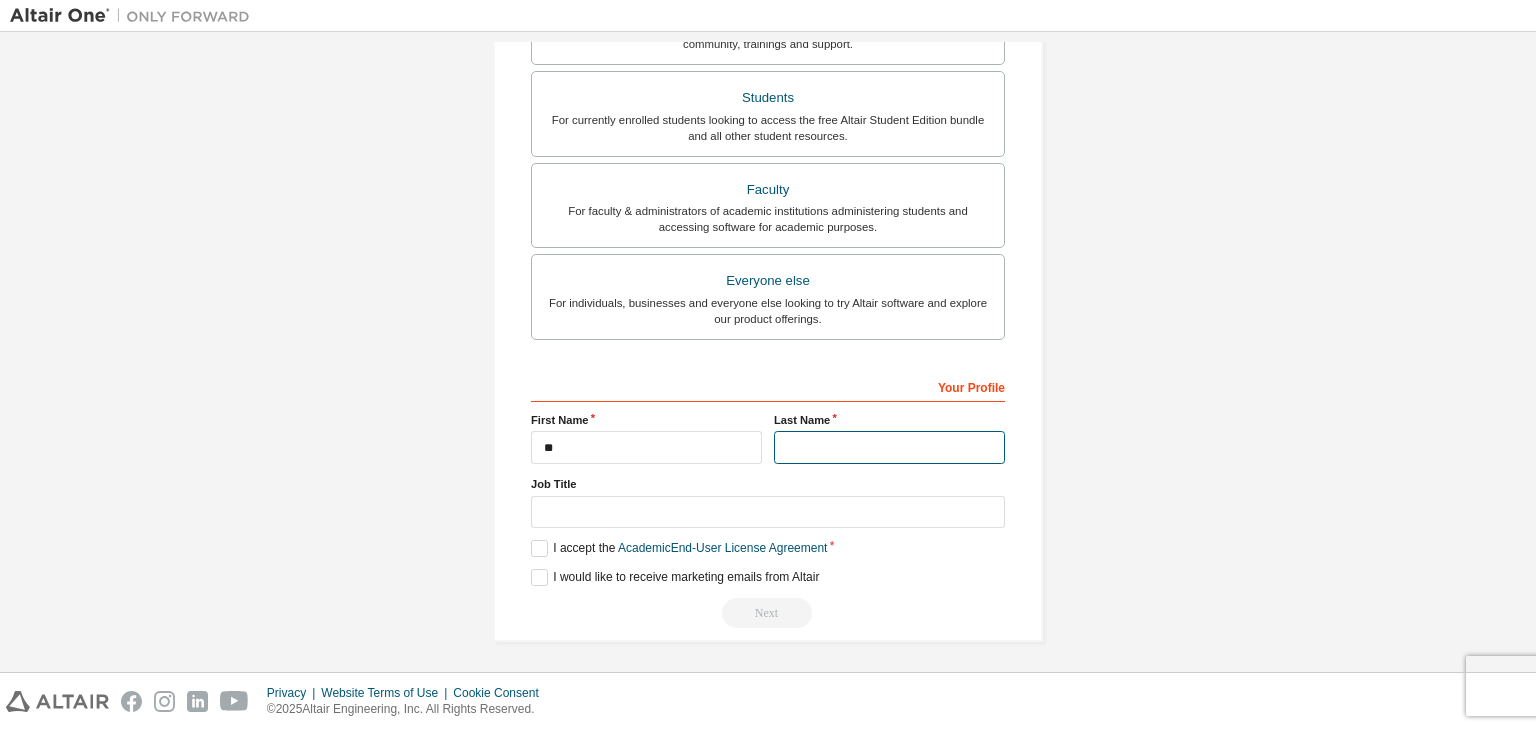 click at bounding box center (889, 447) 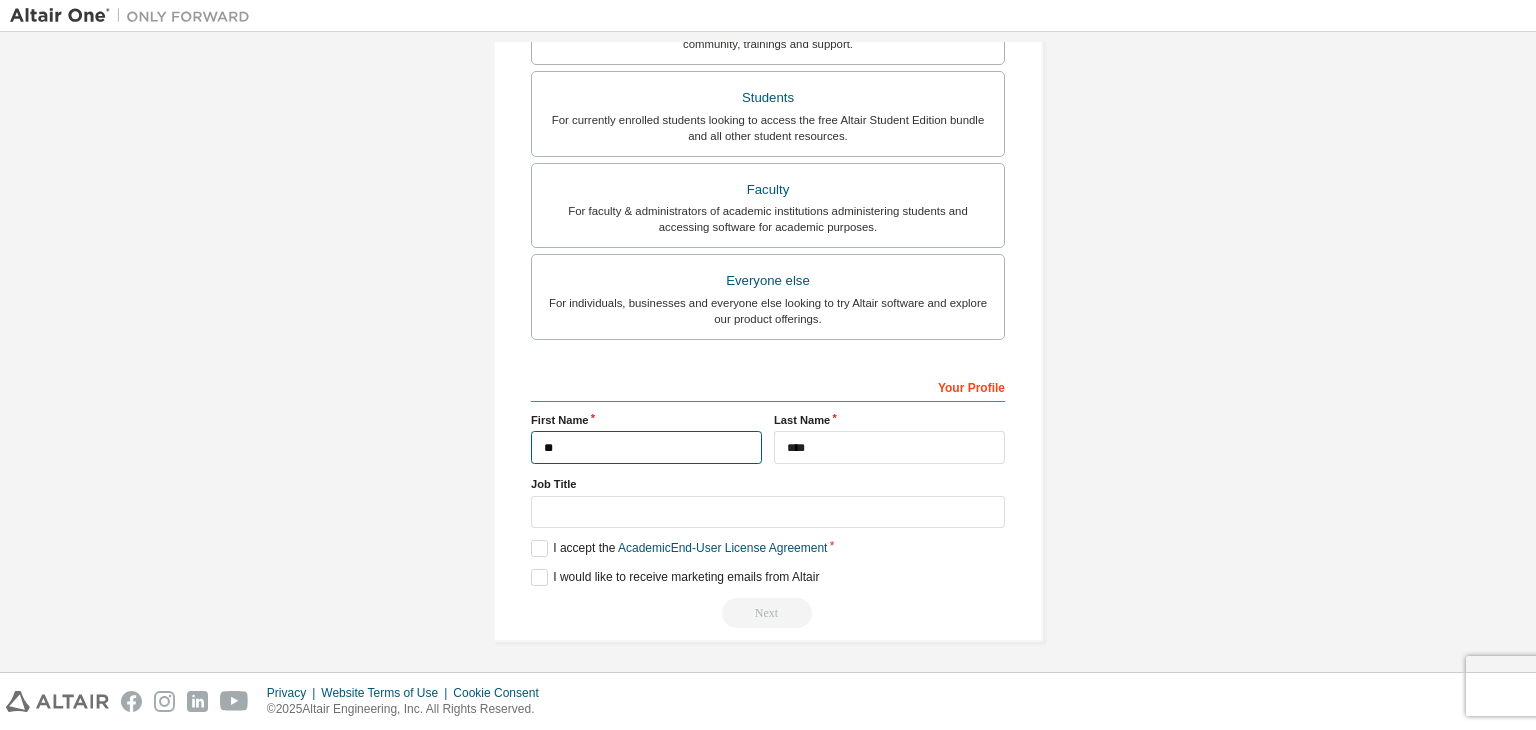 click on "**" at bounding box center (646, 447) 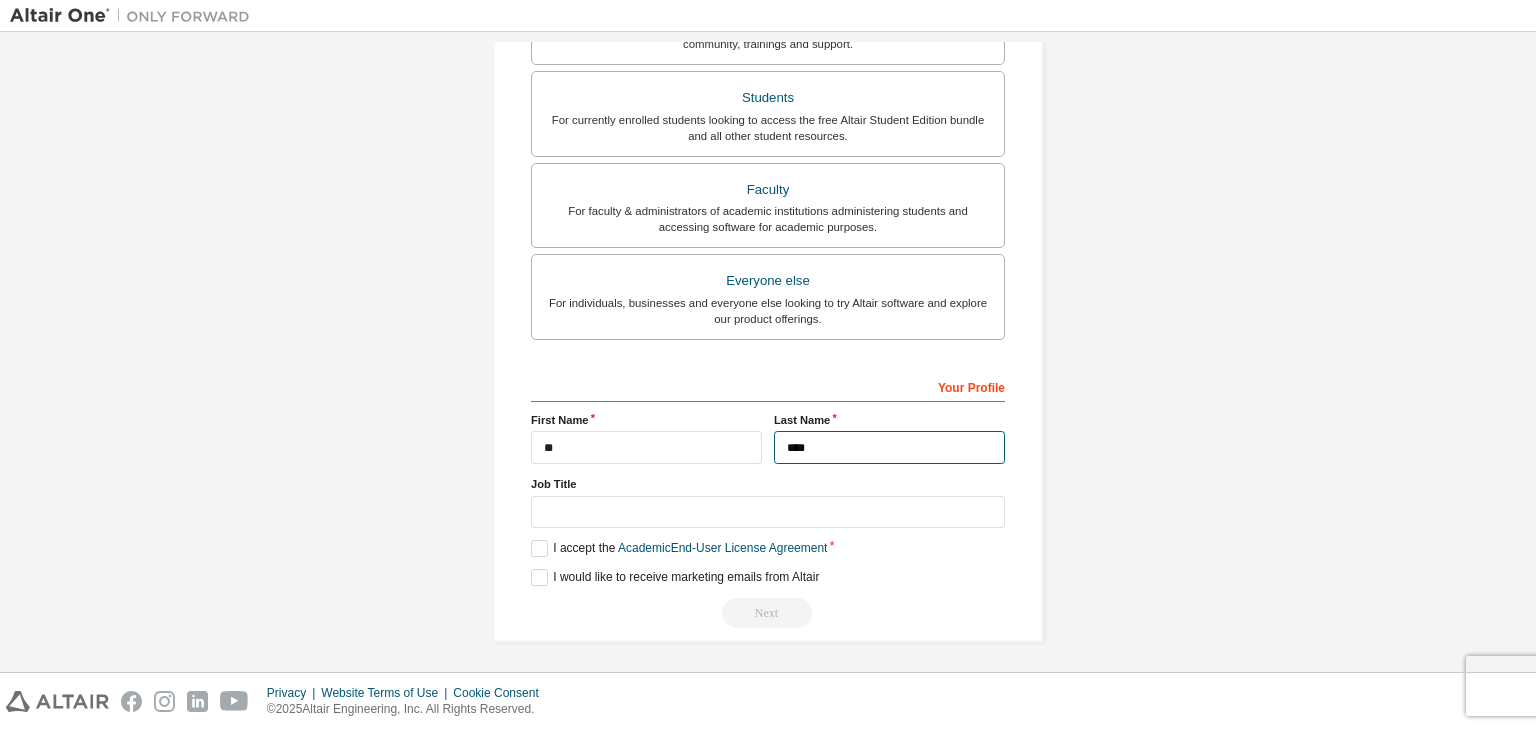 click on "****" at bounding box center (889, 447) 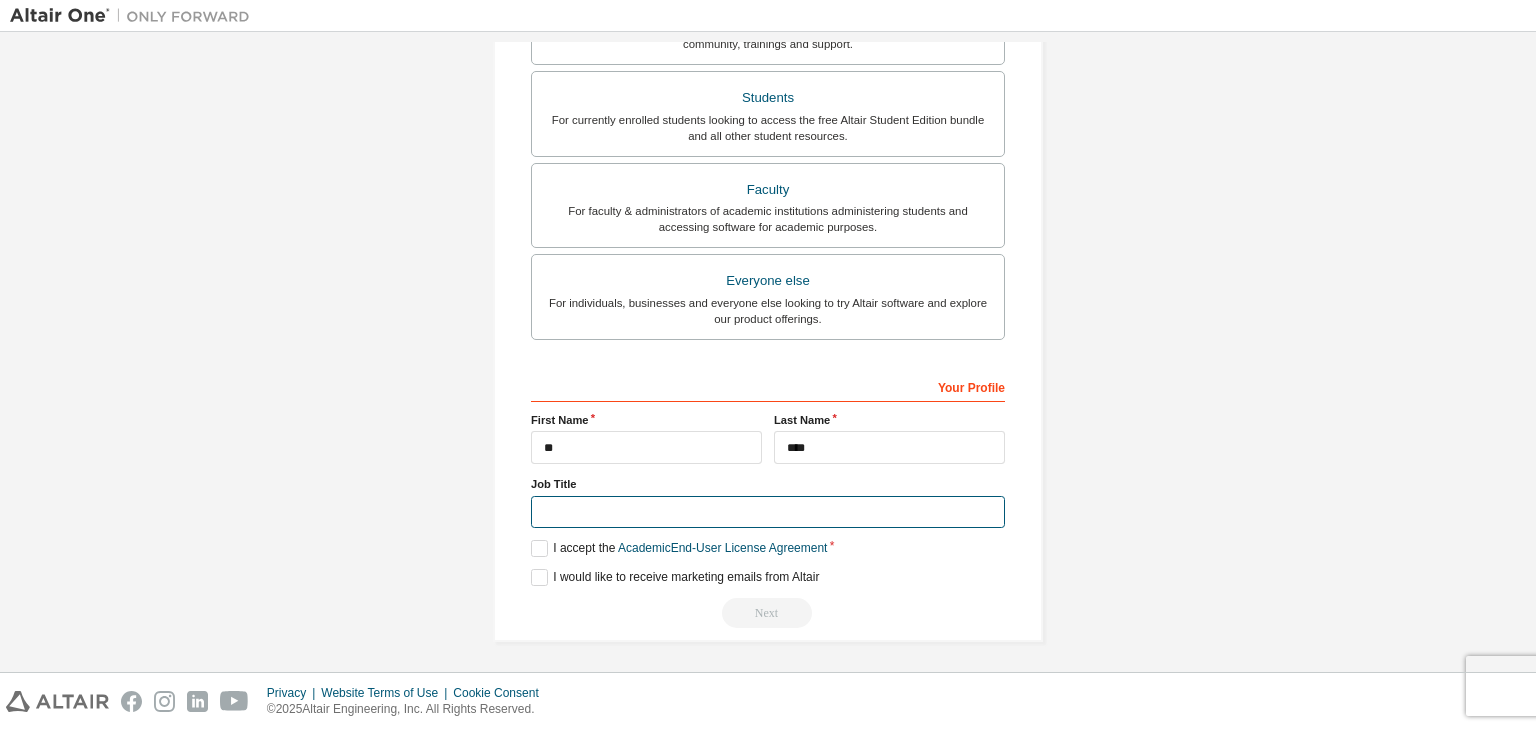 click at bounding box center [768, 512] 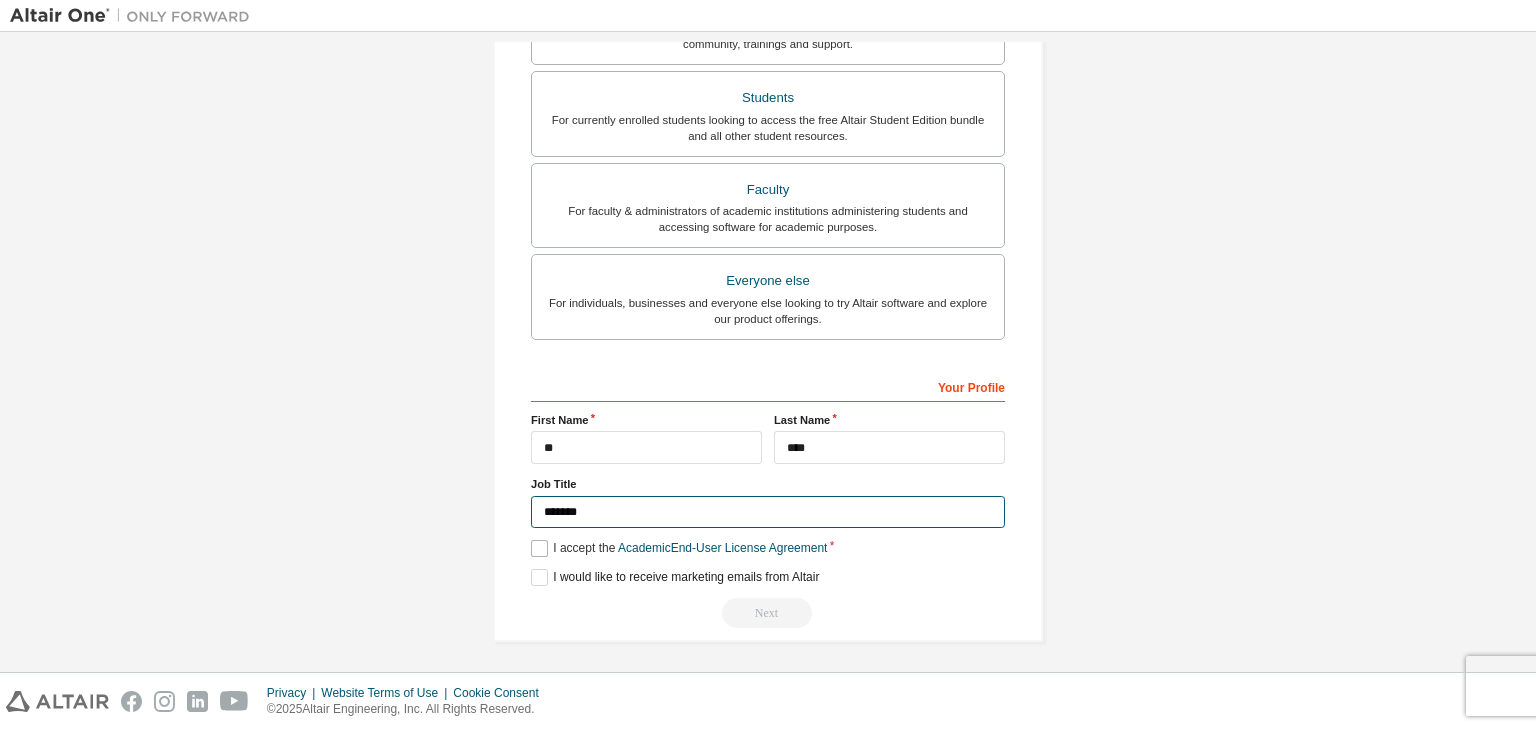 type on "*******" 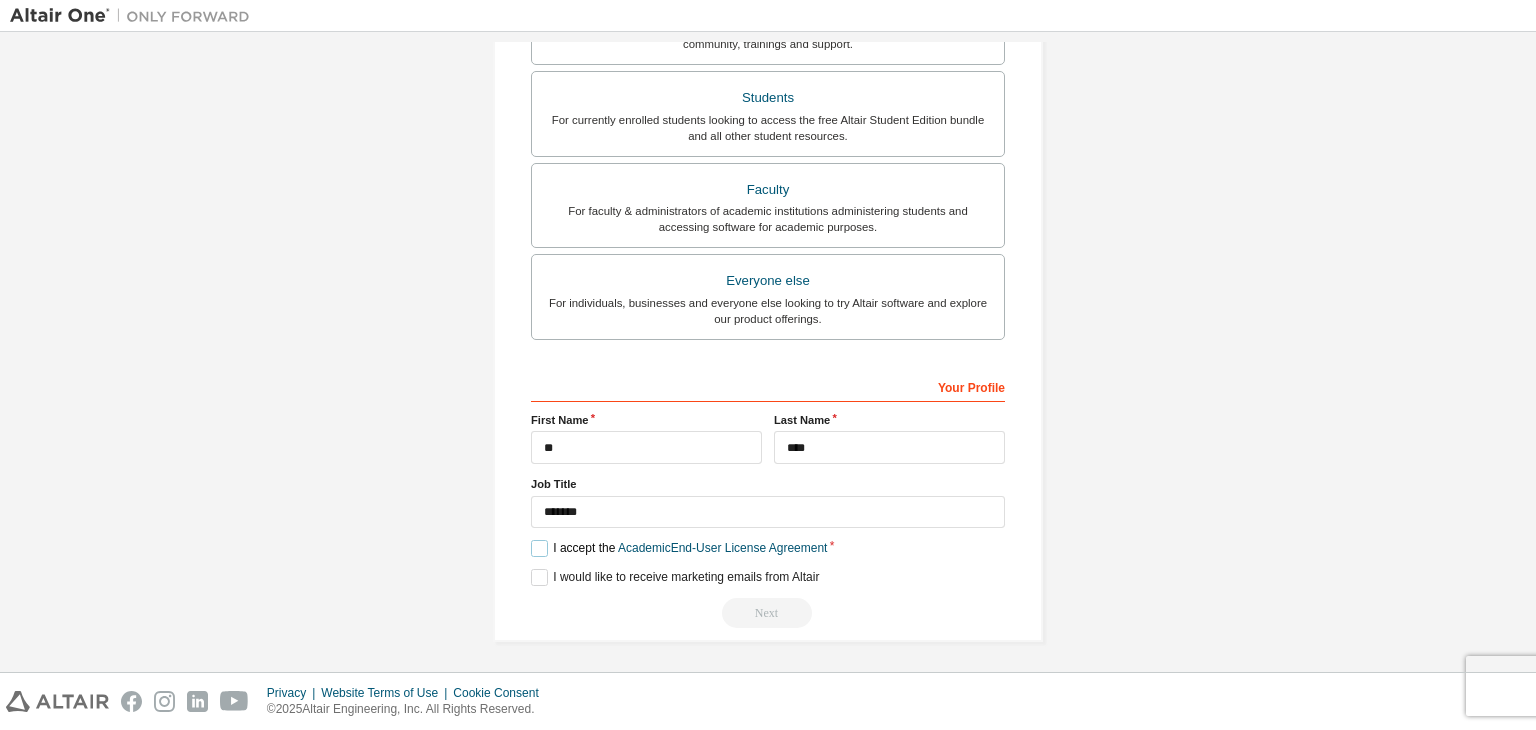click on "I accept the   Academic   End-User License Agreement" at bounding box center (679, 548) 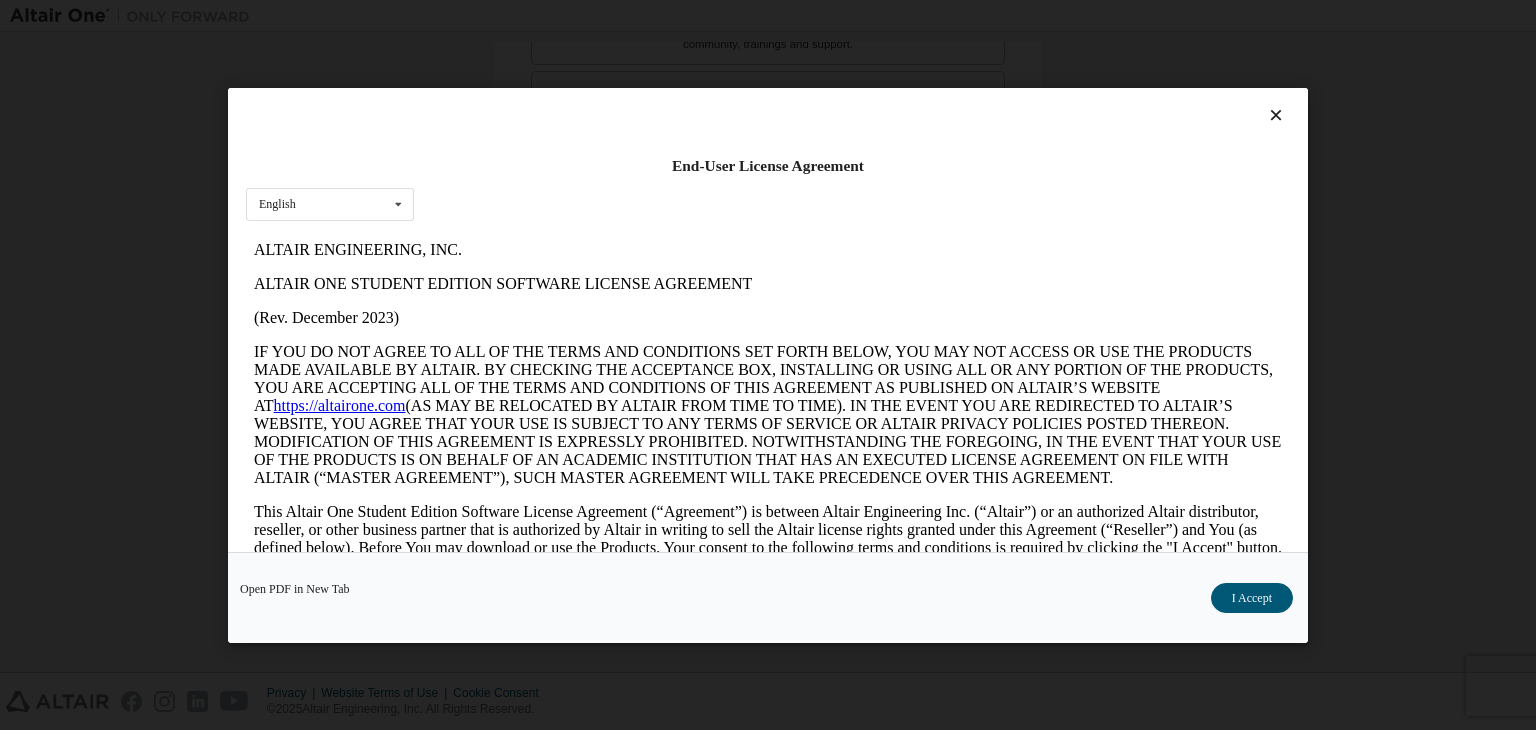 scroll, scrollTop: 0, scrollLeft: 0, axis: both 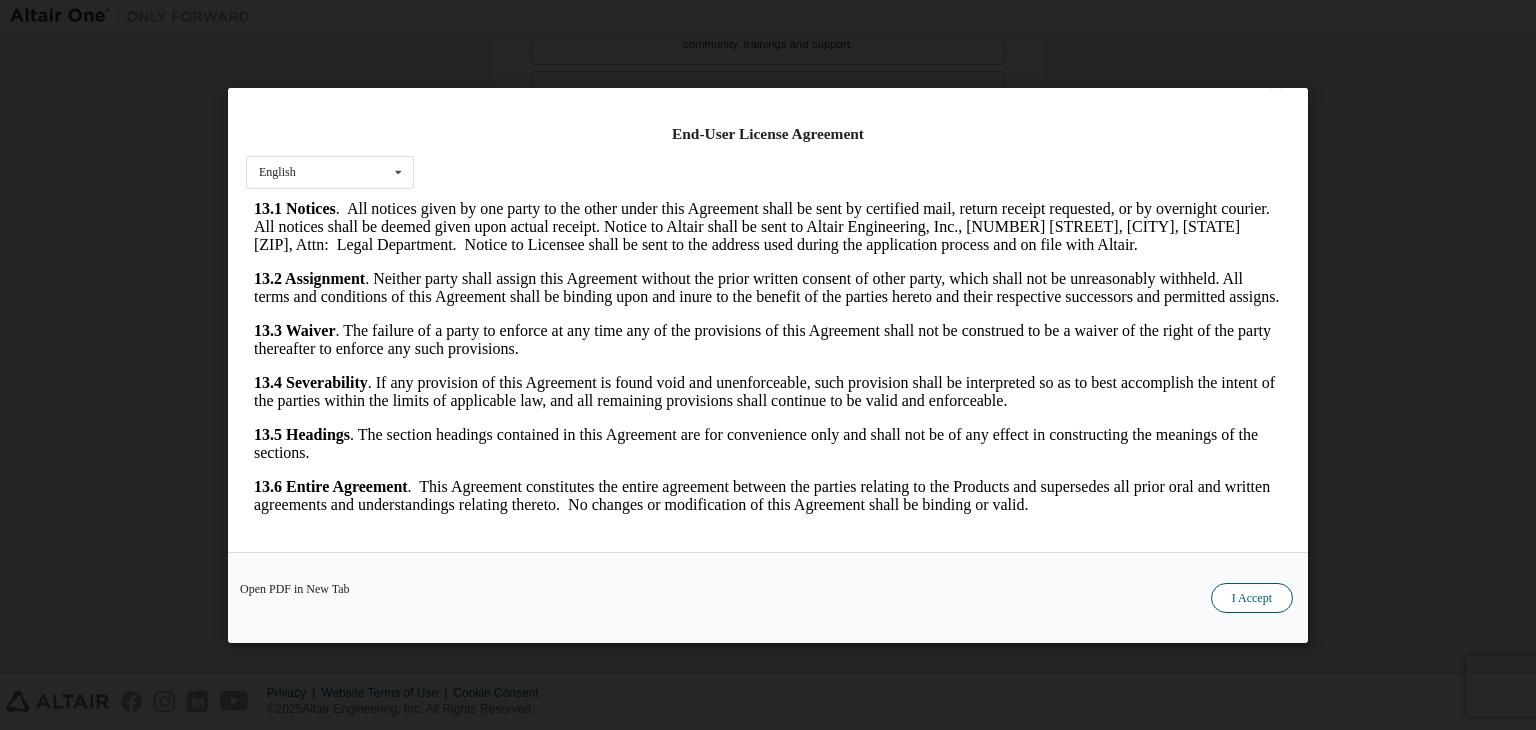 click on "I Accept" at bounding box center [1252, 598] 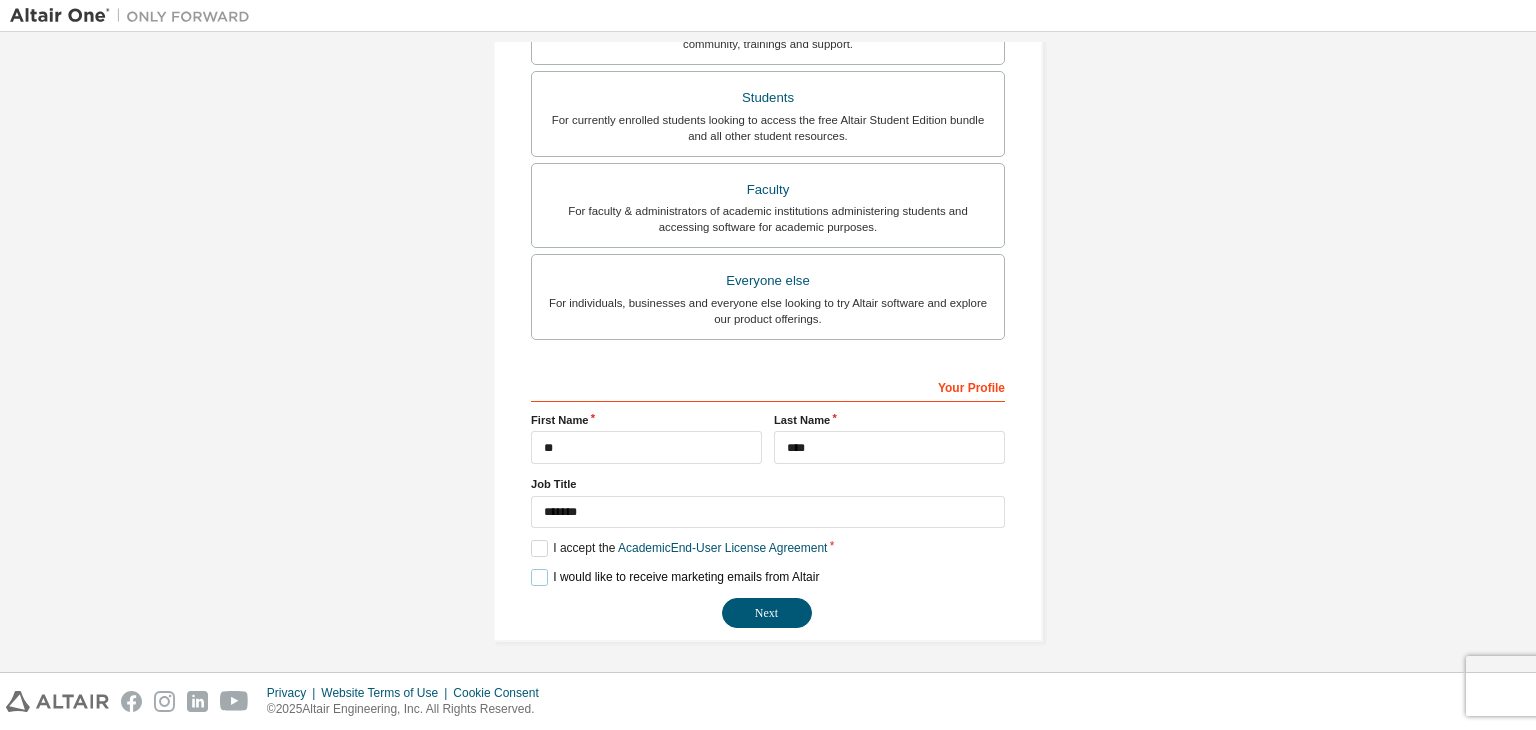 click on "I would like to receive marketing emails from Altair" at bounding box center (675, 577) 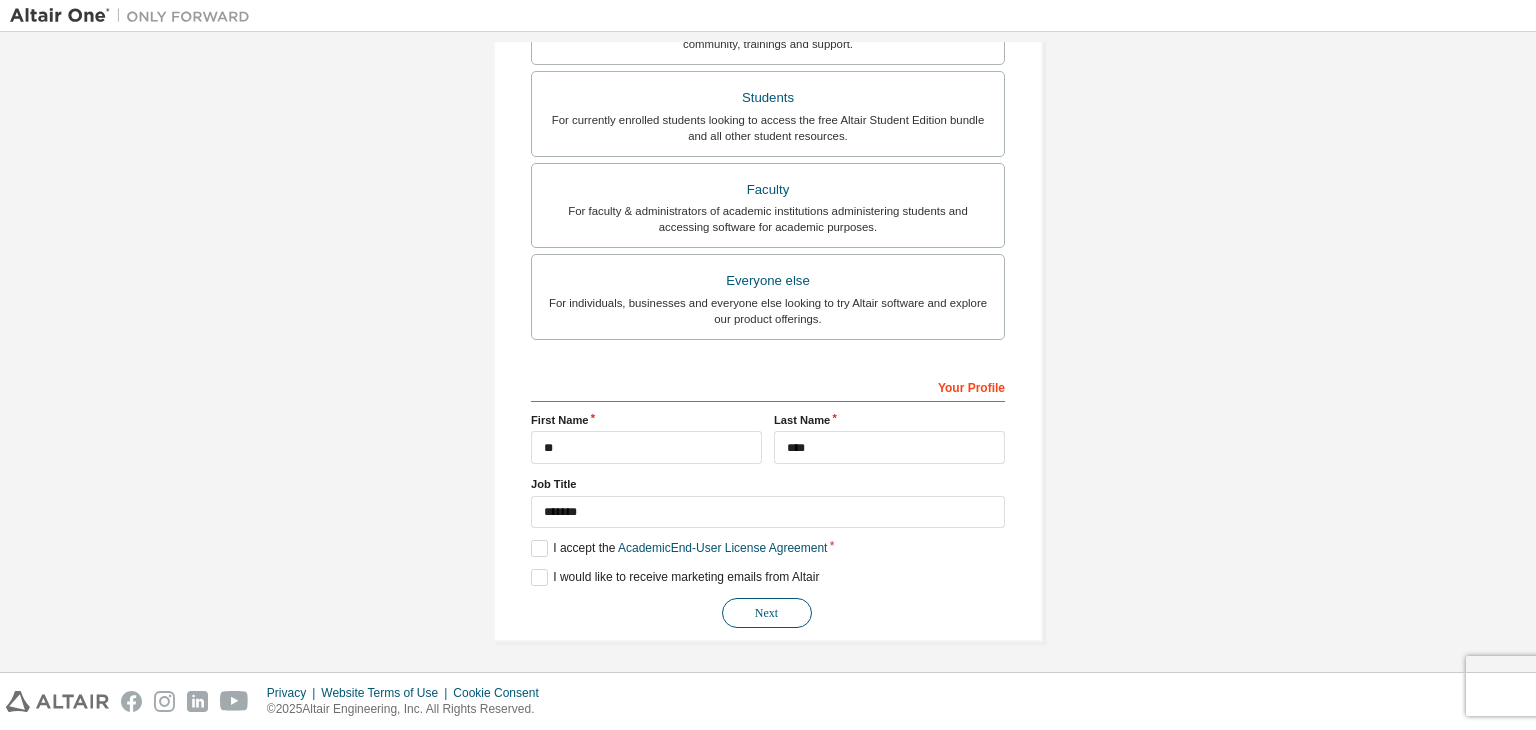click on "Next" at bounding box center (767, 613) 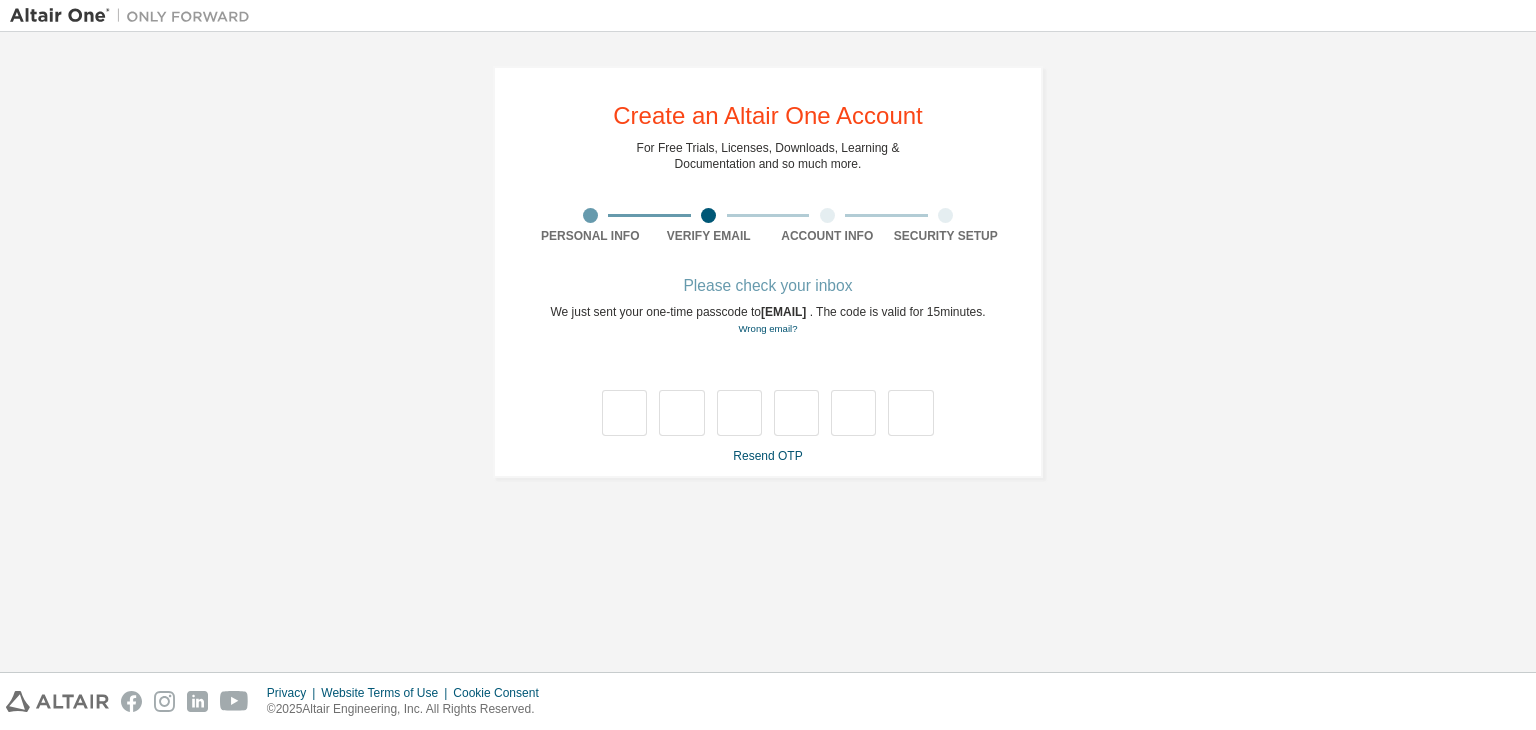 scroll, scrollTop: 0, scrollLeft: 0, axis: both 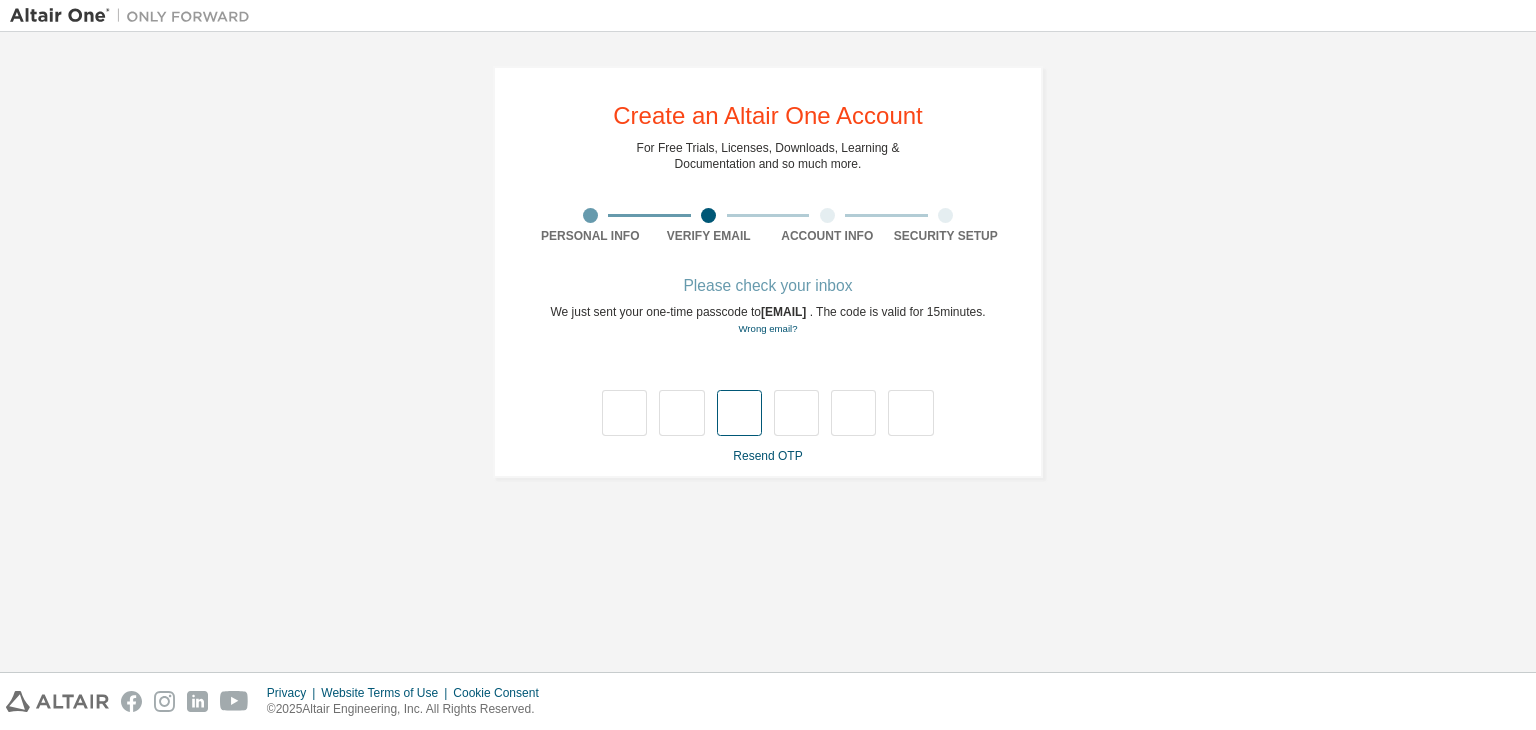 type on "*" 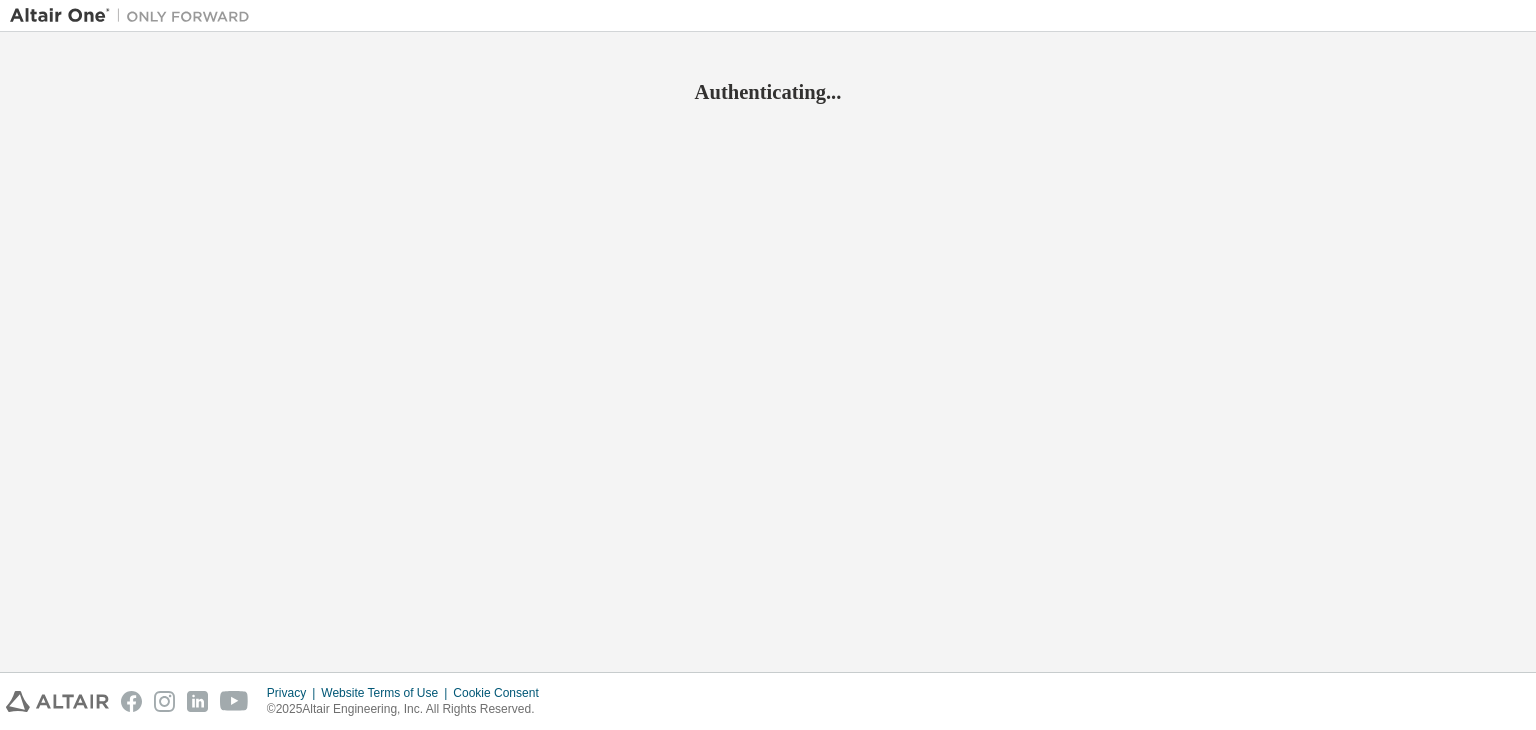 scroll, scrollTop: 0, scrollLeft: 0, axis: both 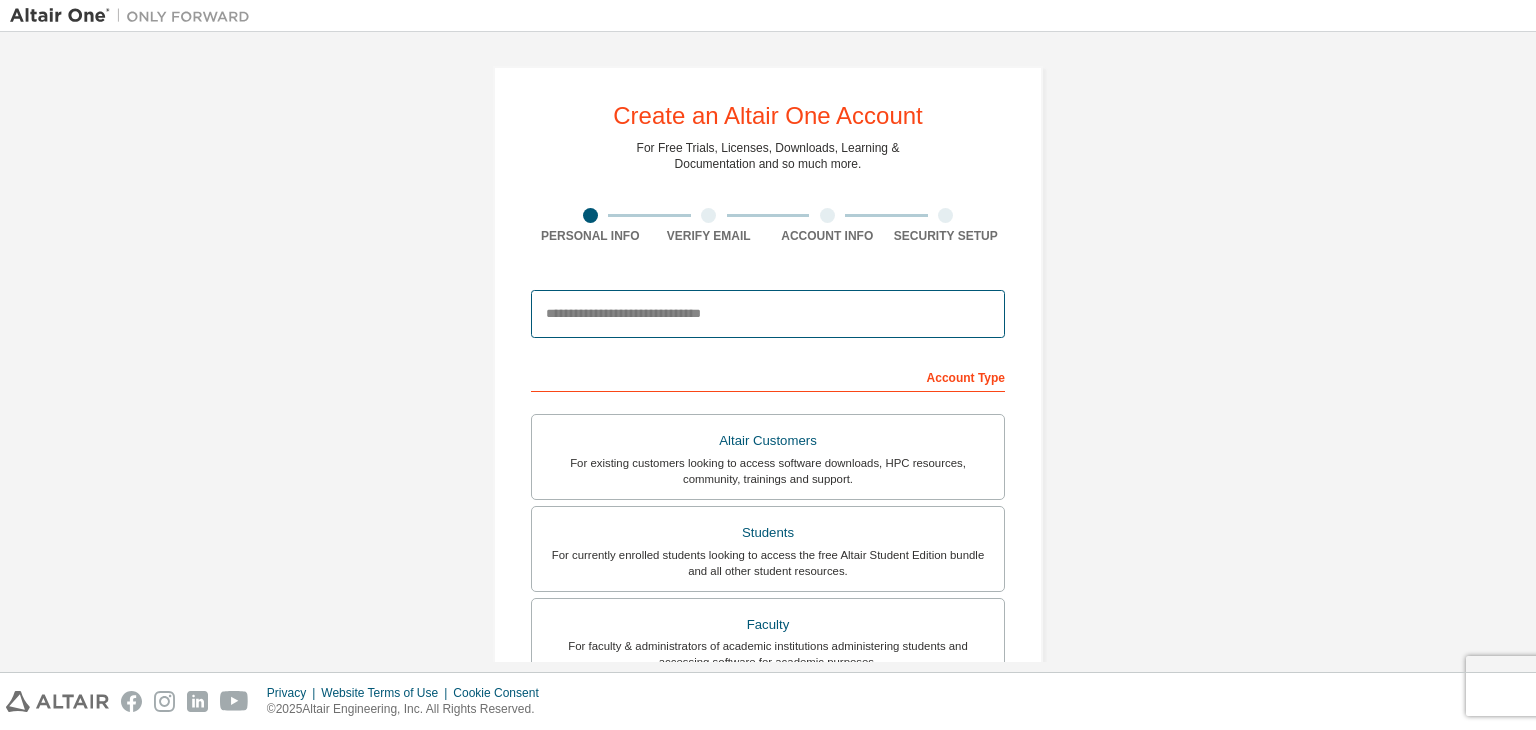 click at bounding box center [768, 314] 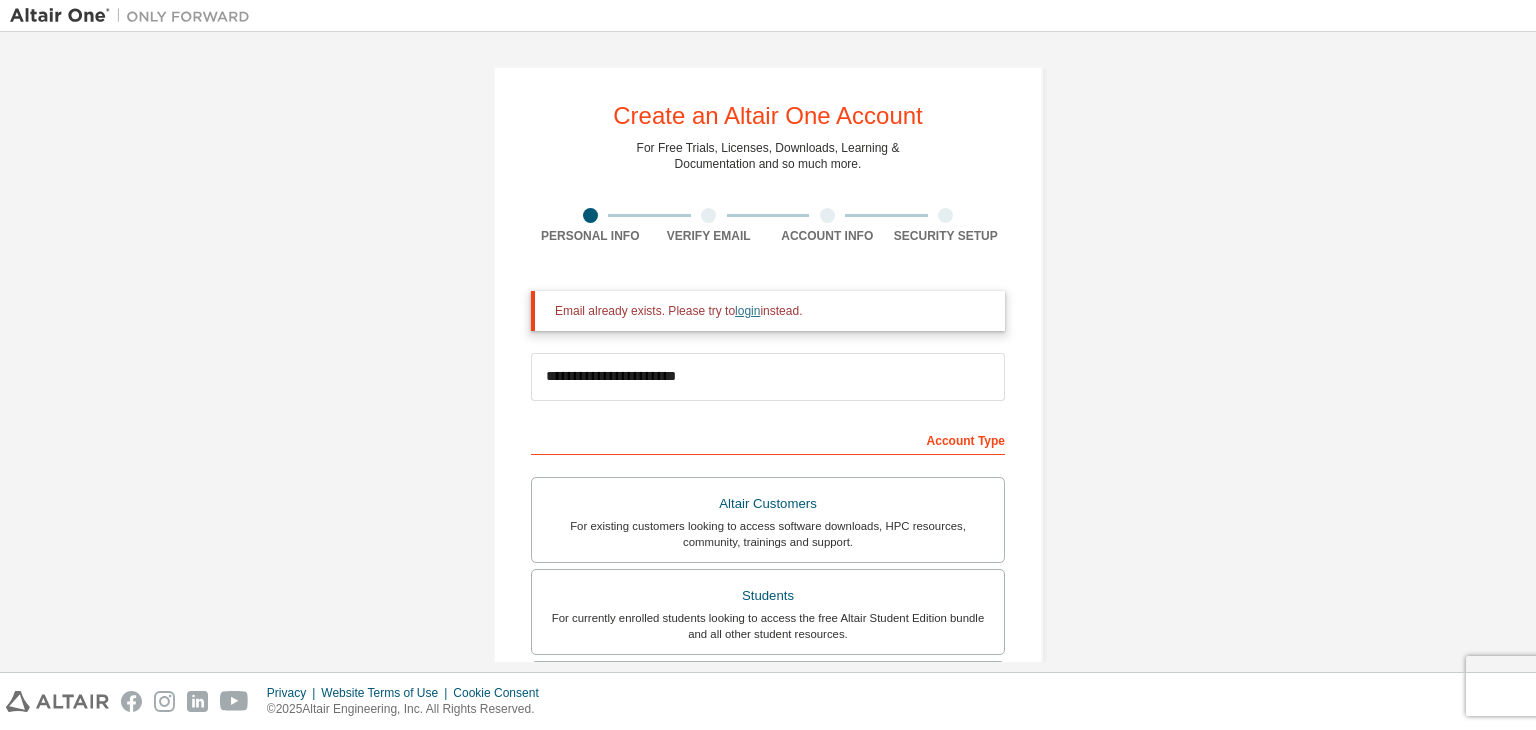 click on "login" at bounding box center [747, 311] 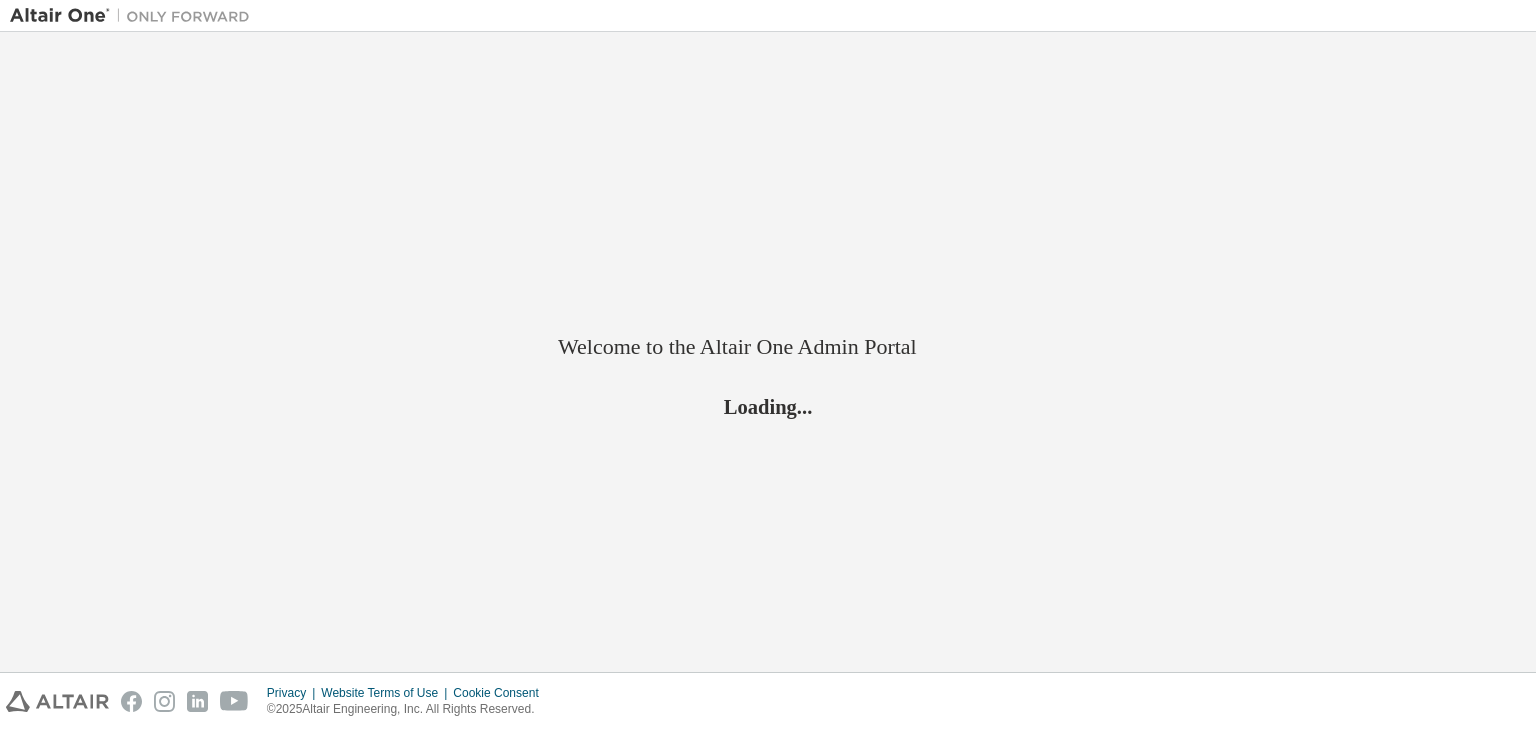 scroll, scrollTop: 0, scrollLeft: 0, axis: both 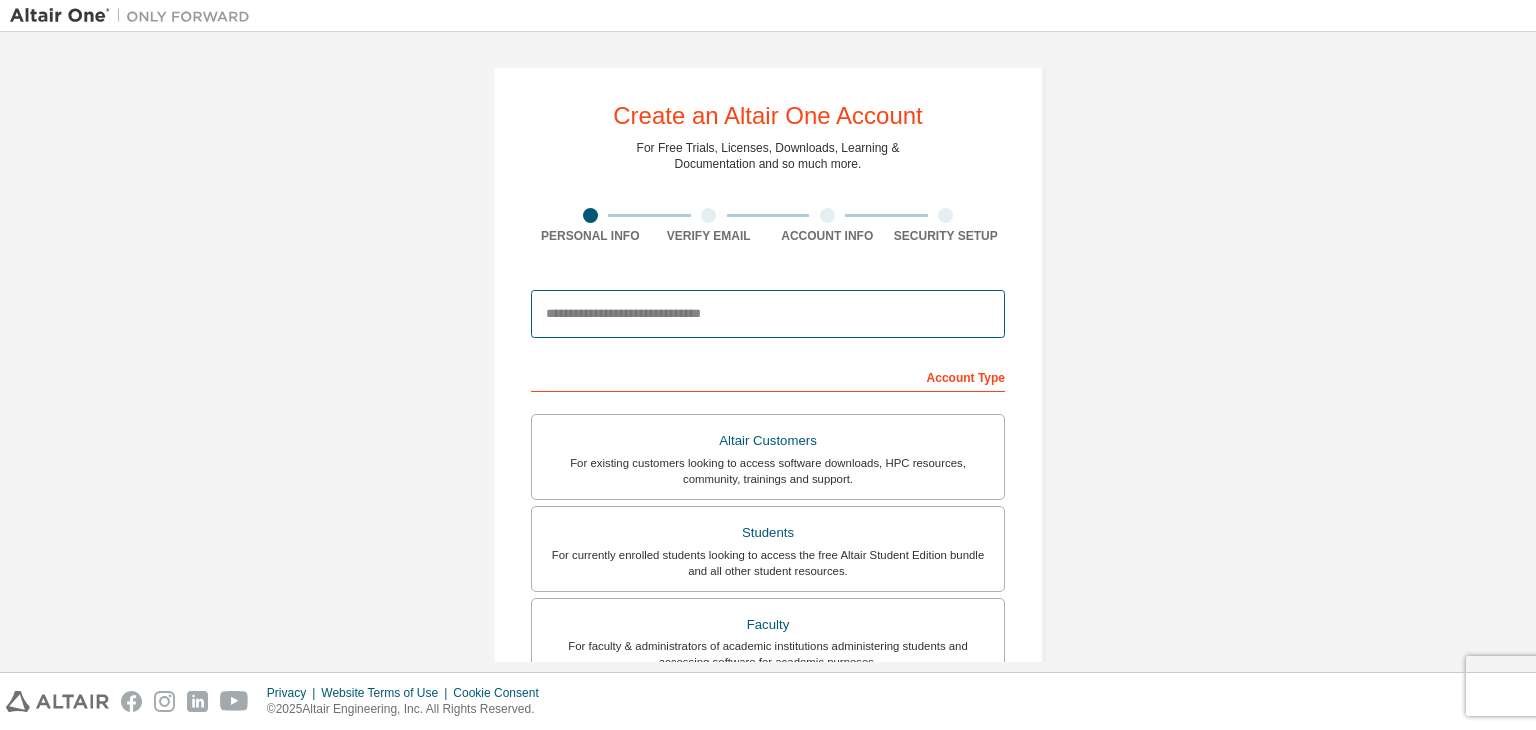click at bounding box center [768, 314] 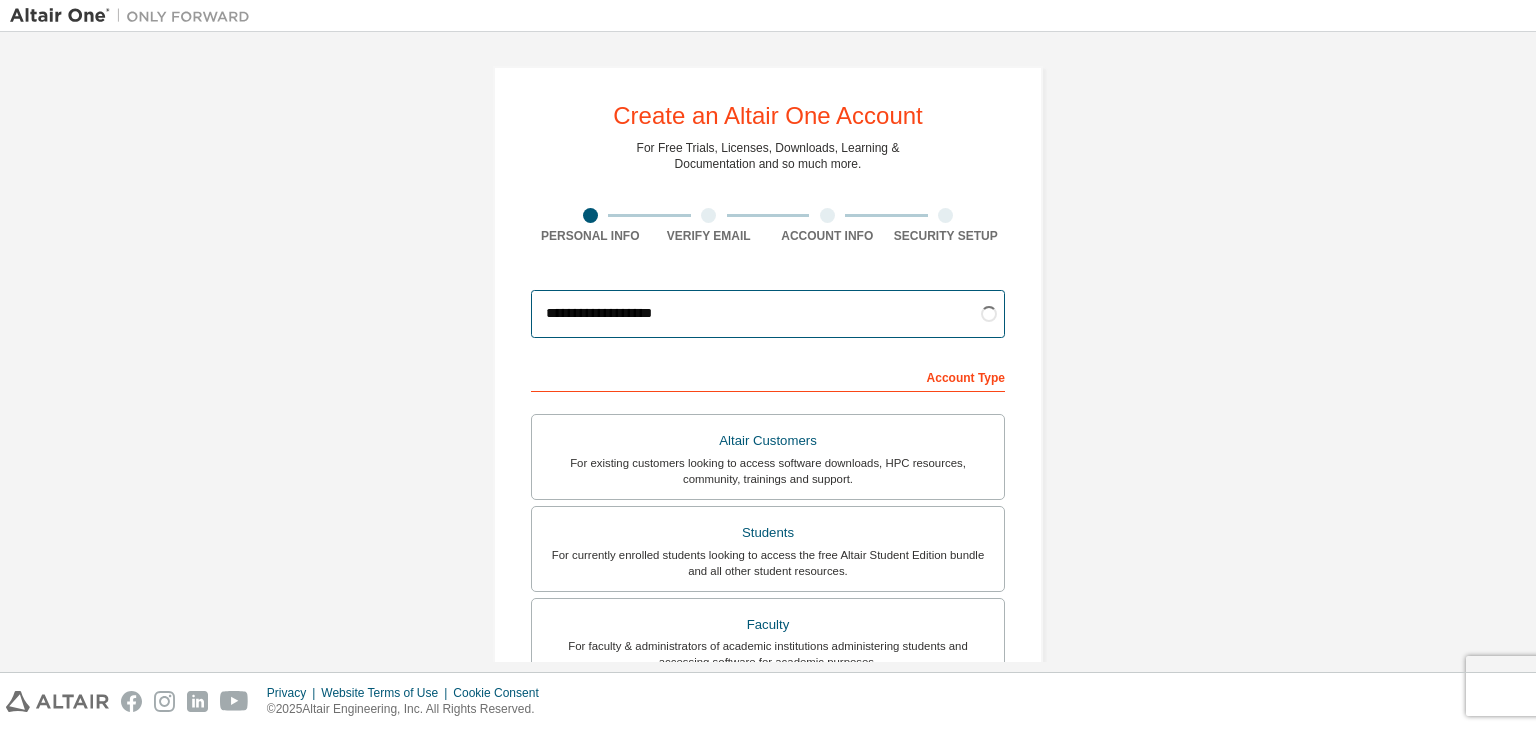 type on "**********" 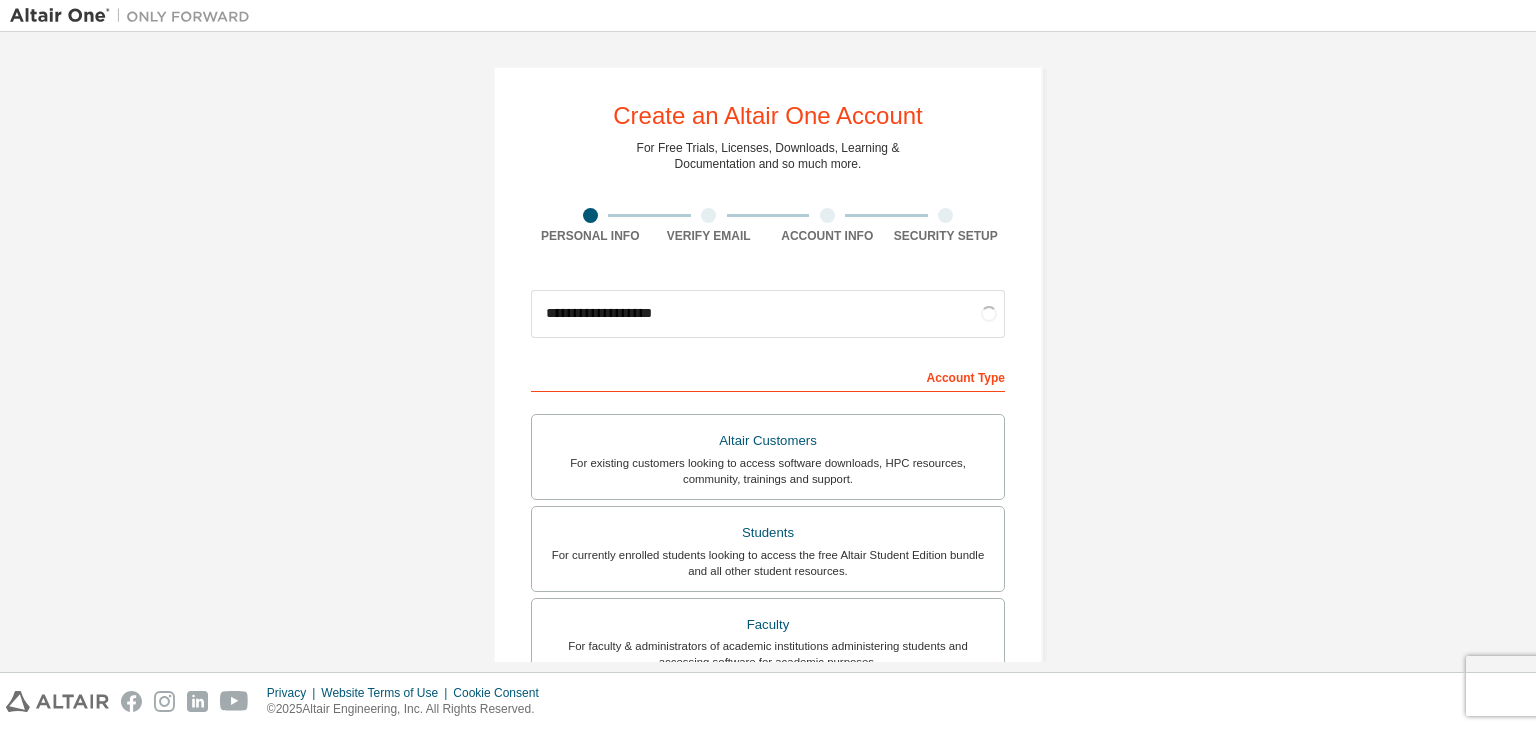 scroll, scrollTop: 435, scrollLeft: 0, axis: vertical 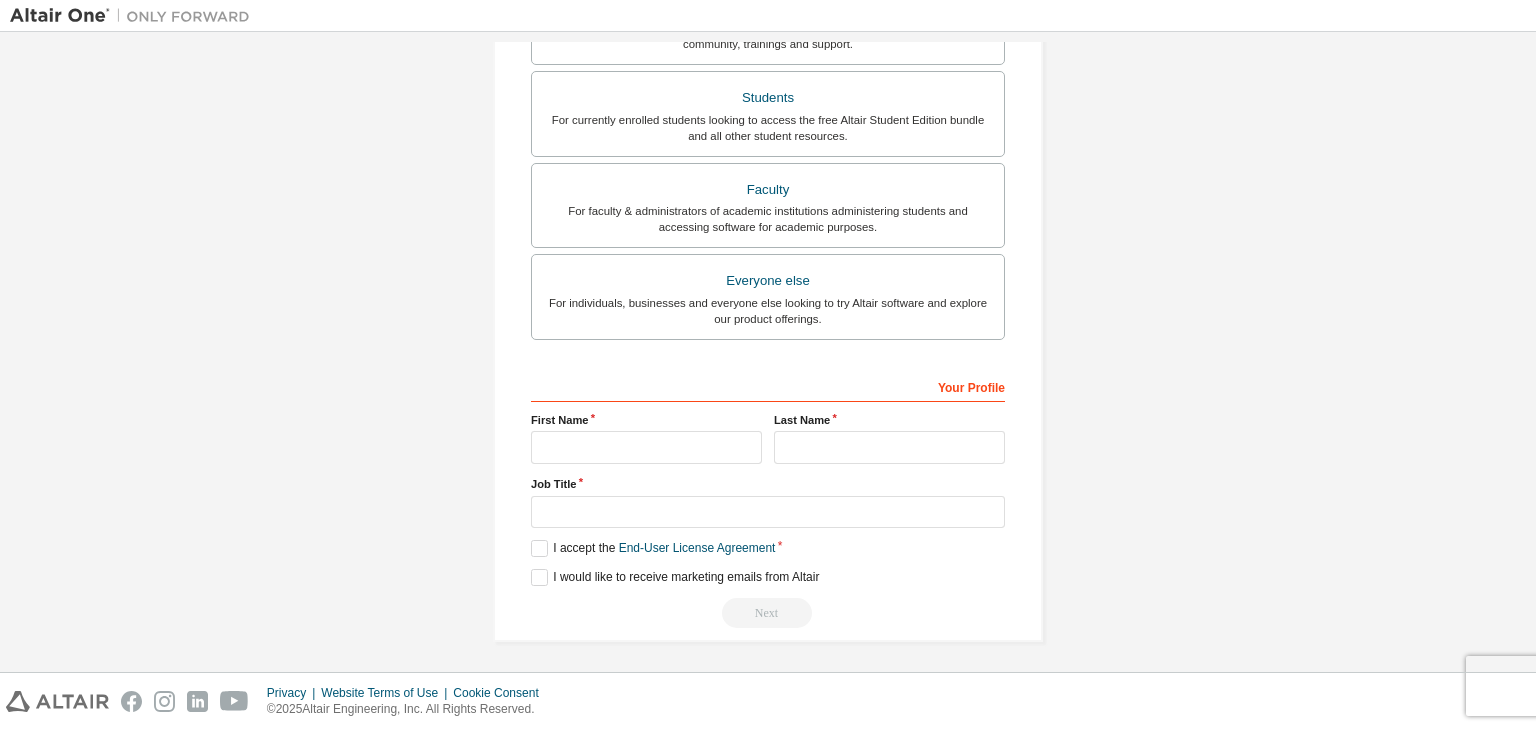 click on "For individuals, businesses and everyone else looking to try Altair software and explore our product offerings." at bounding box center (768, 311) 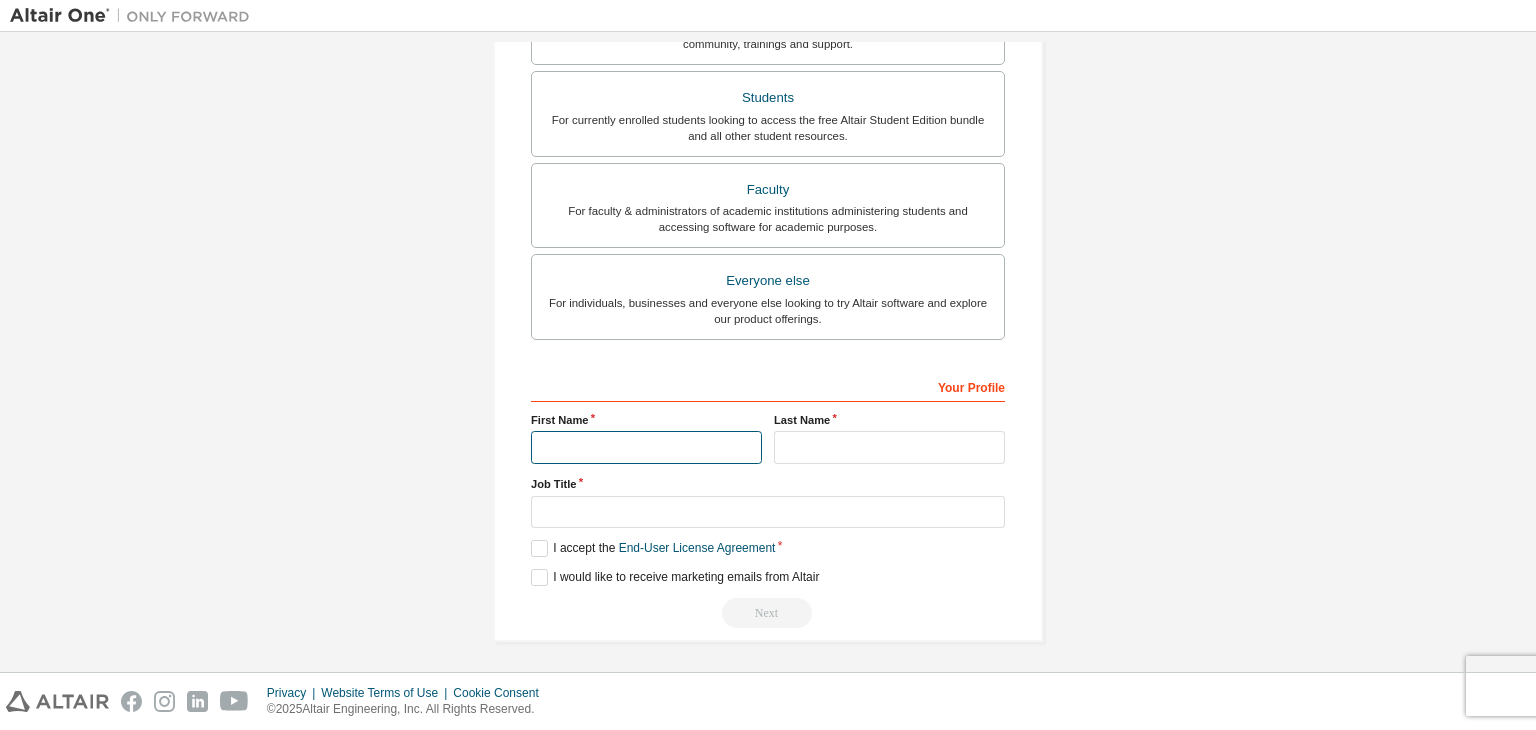 click at bounding box center (646, 447) 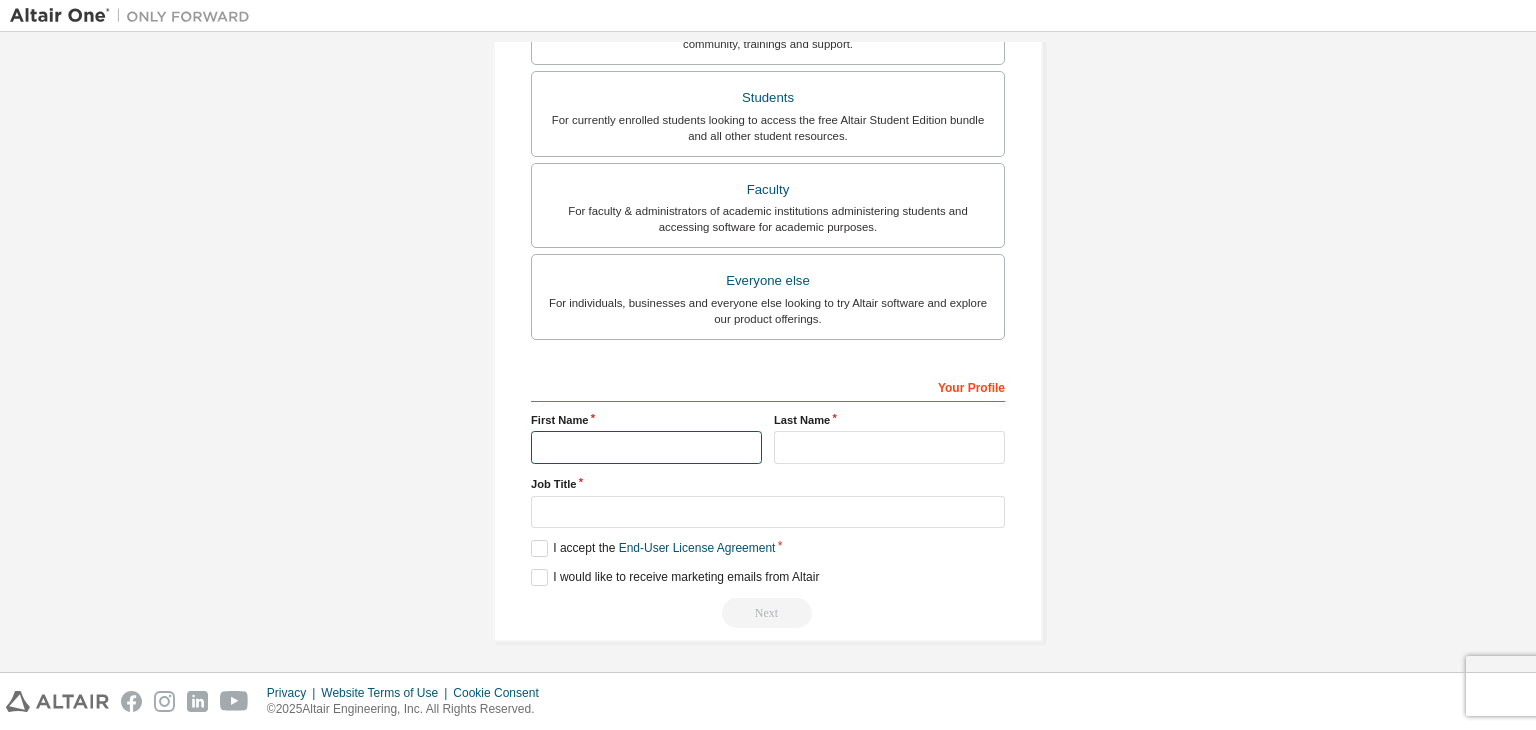 type on "**" 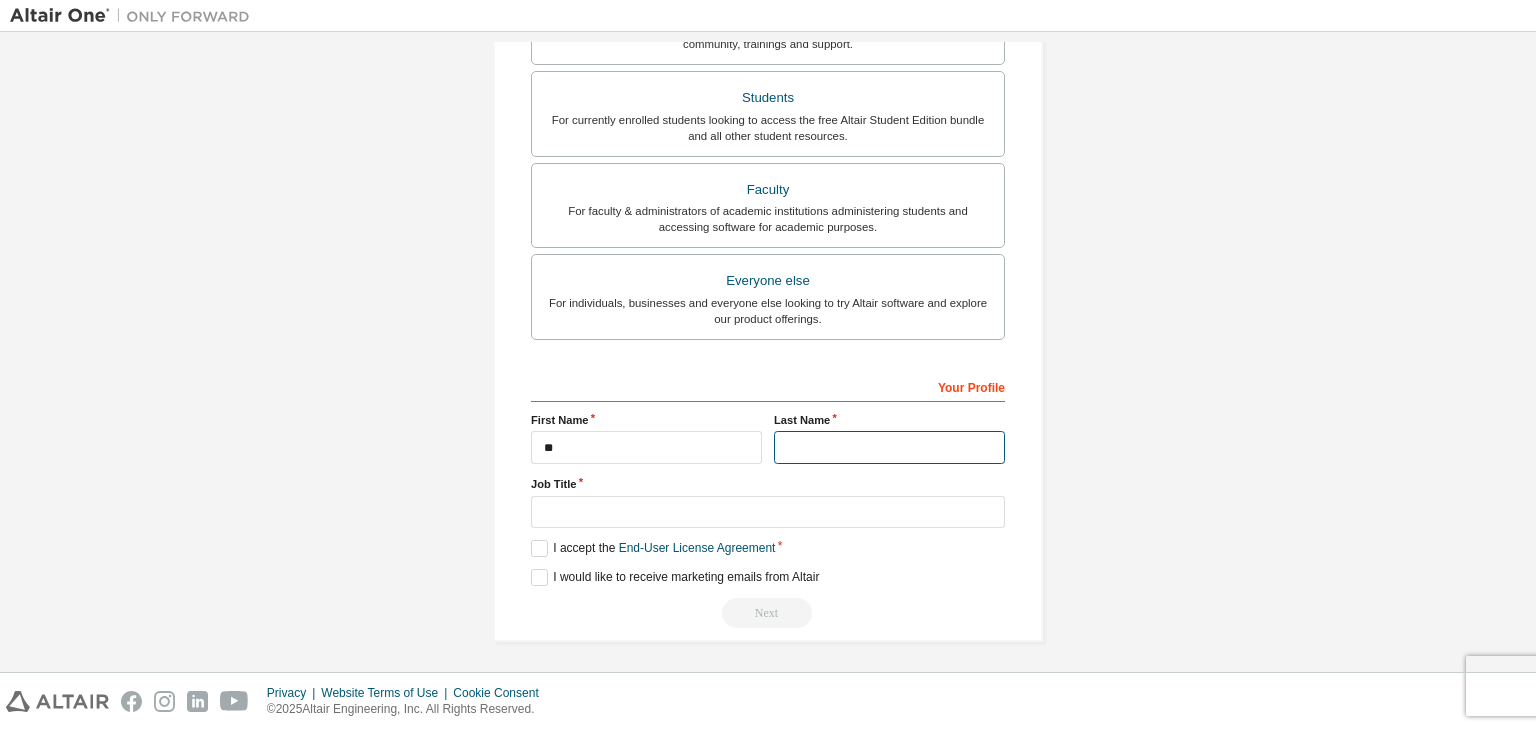 click at bounding box center [889, 447] 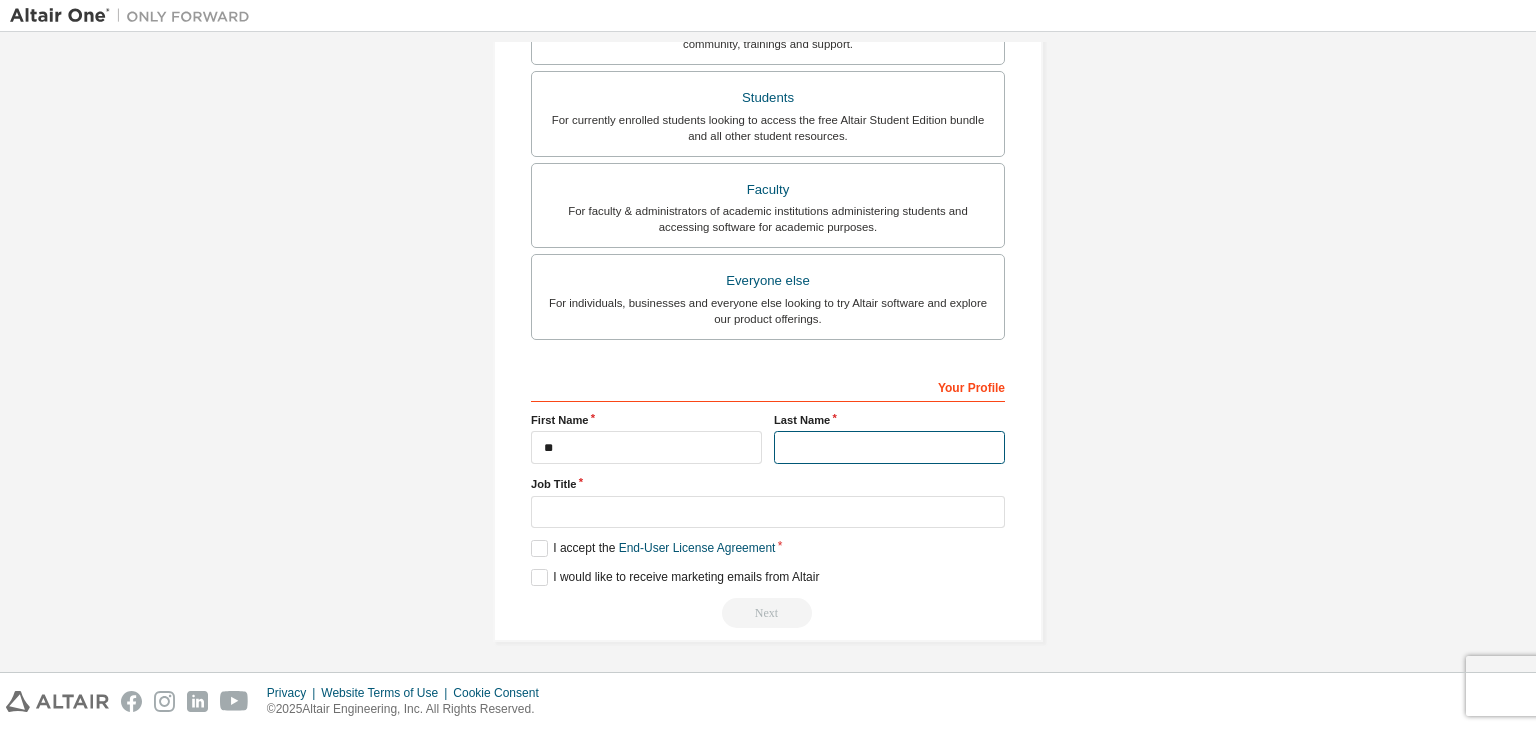 type on "****" 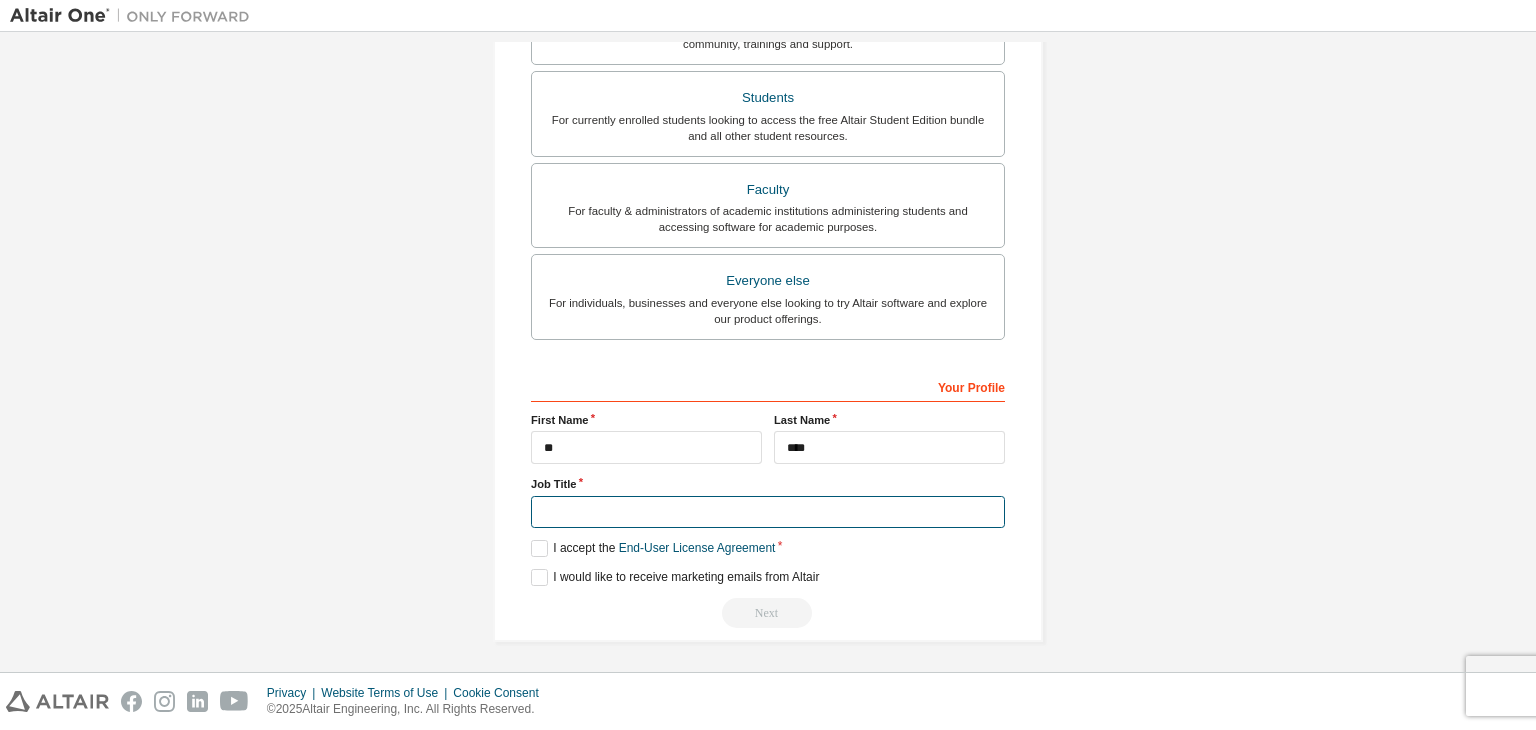 click at bounding box center [768, 512] 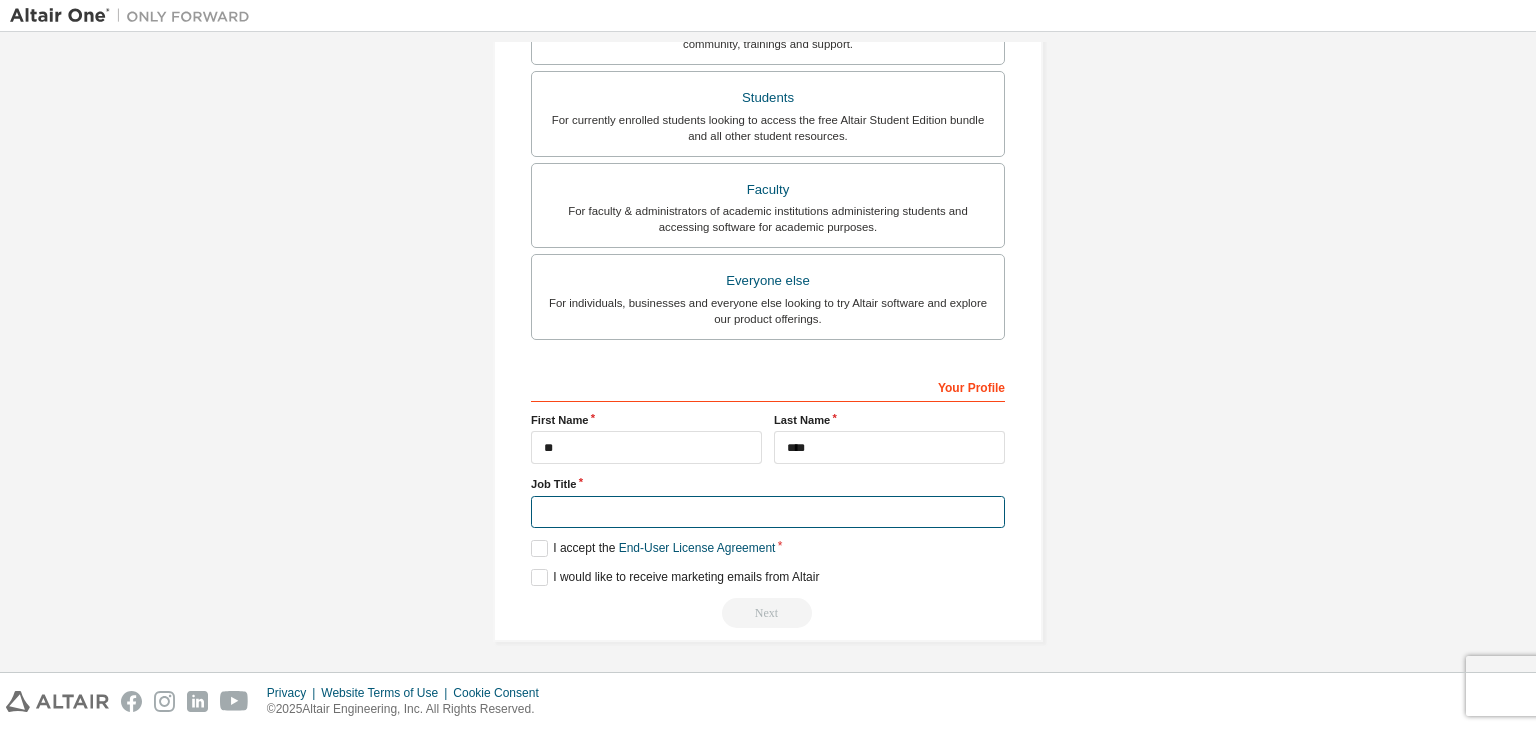 type on "*******" 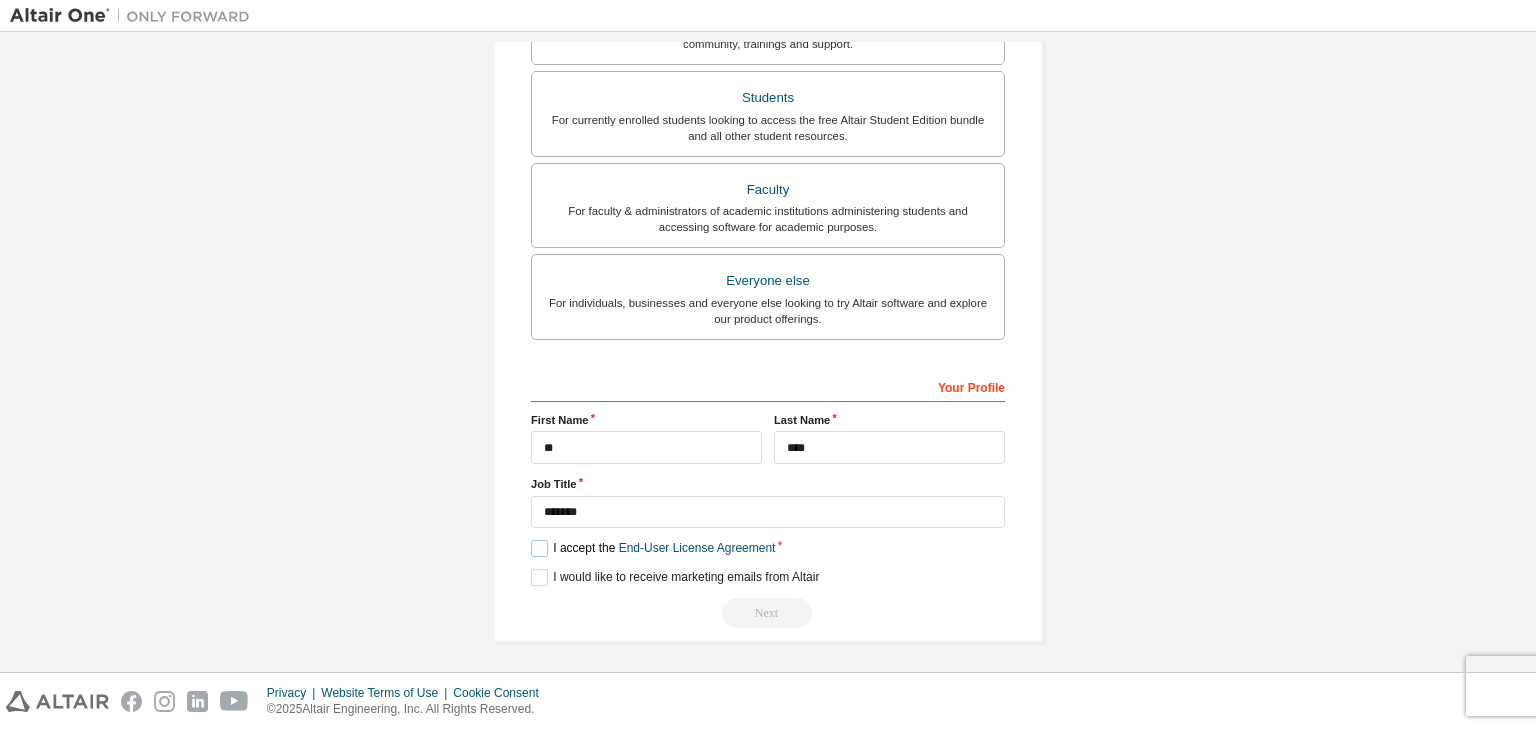 click on "I accept the    End-User License Agreement" at bounding box center [653, 548] 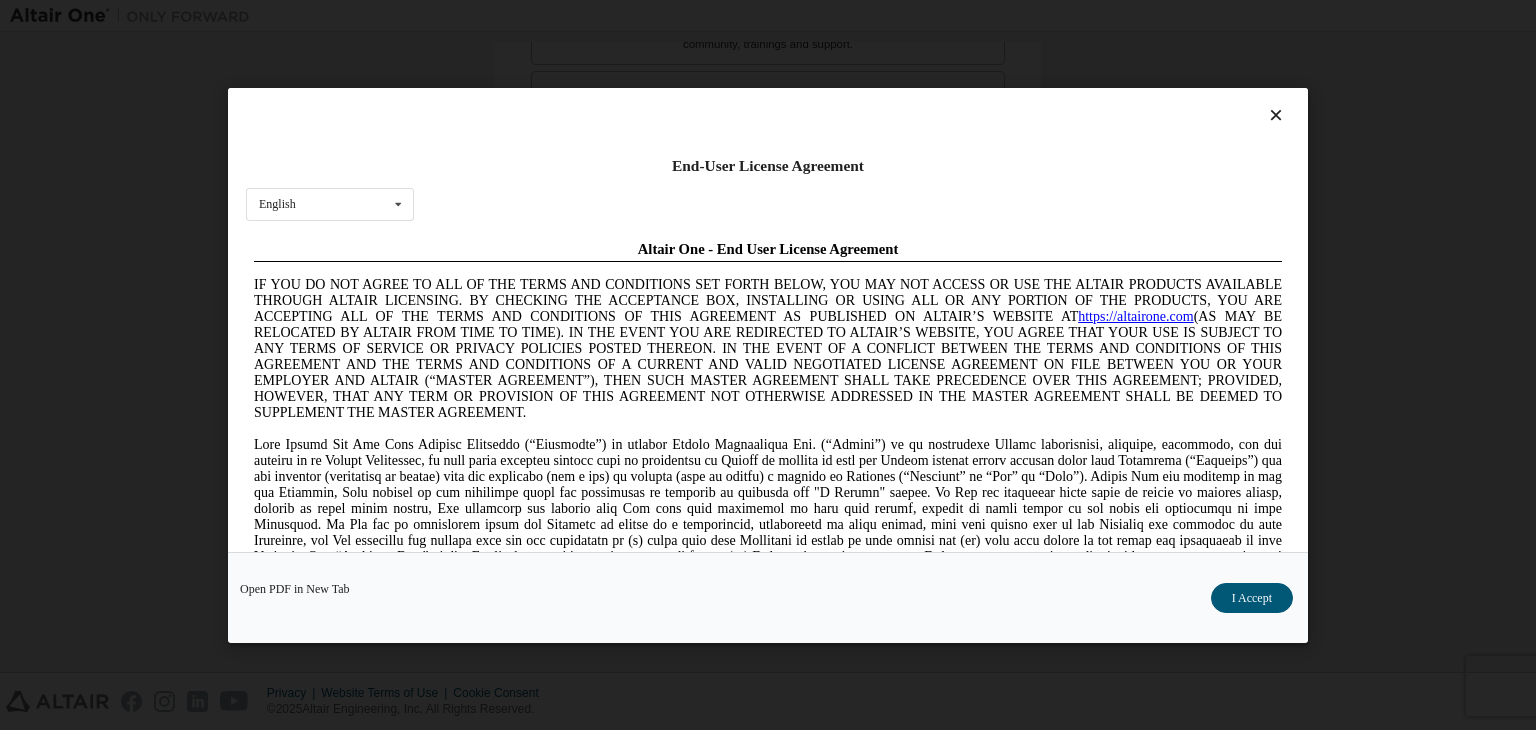 scroll, scrollTop: 0, scrollLeft: 0, axis: both 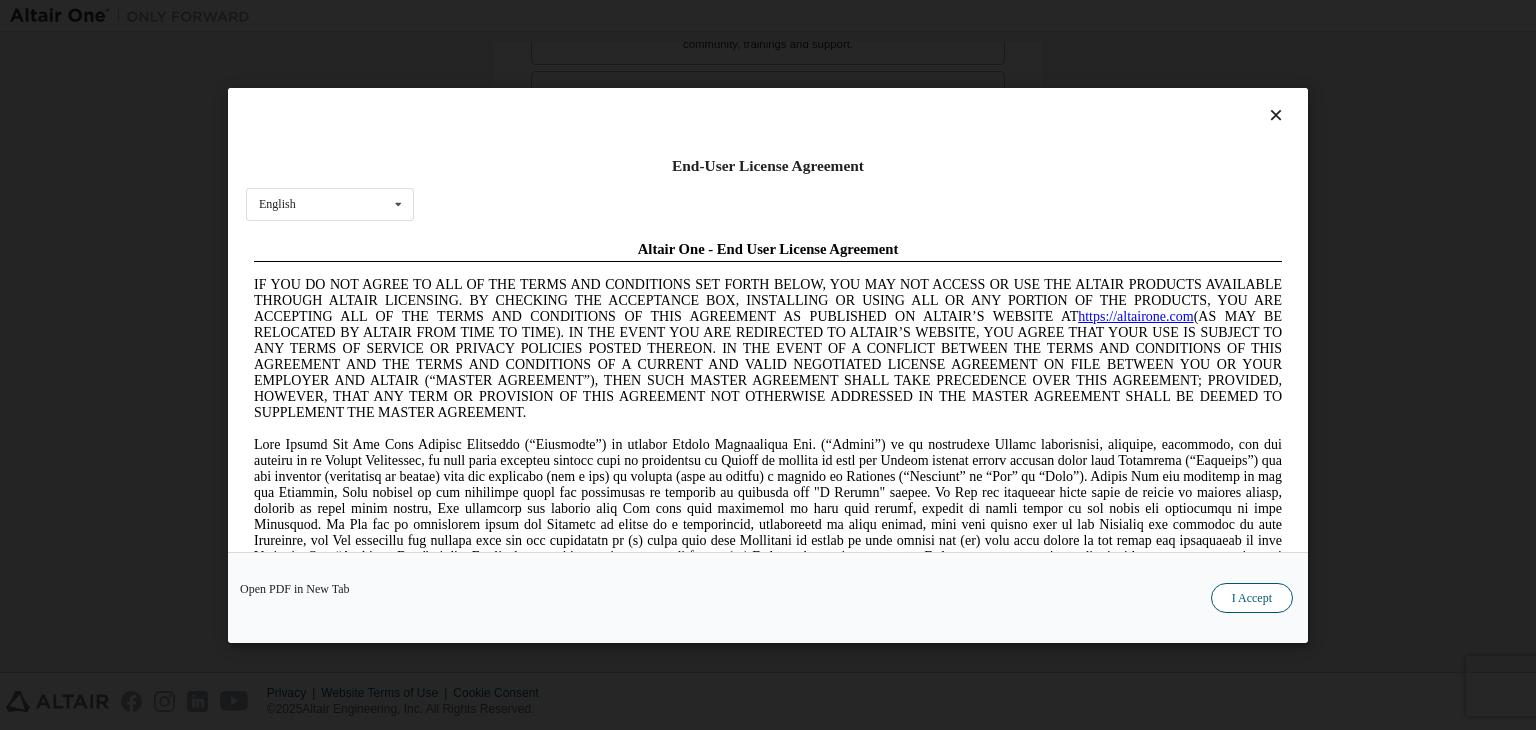 click on "I Accept" at bounding box center (1252, 598) 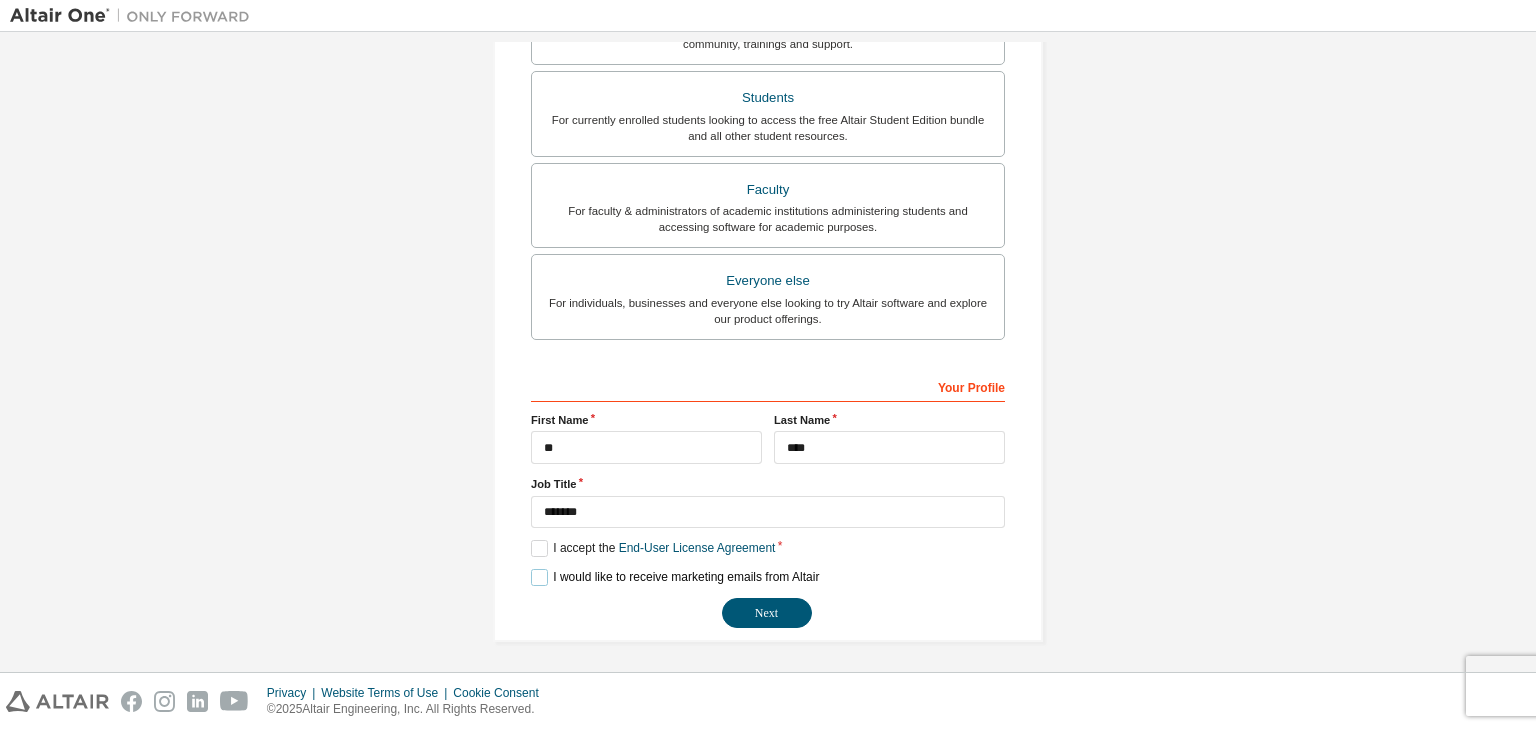 click on "I would like to receive marketing emails from Altair" at bounding box center [675, 577] 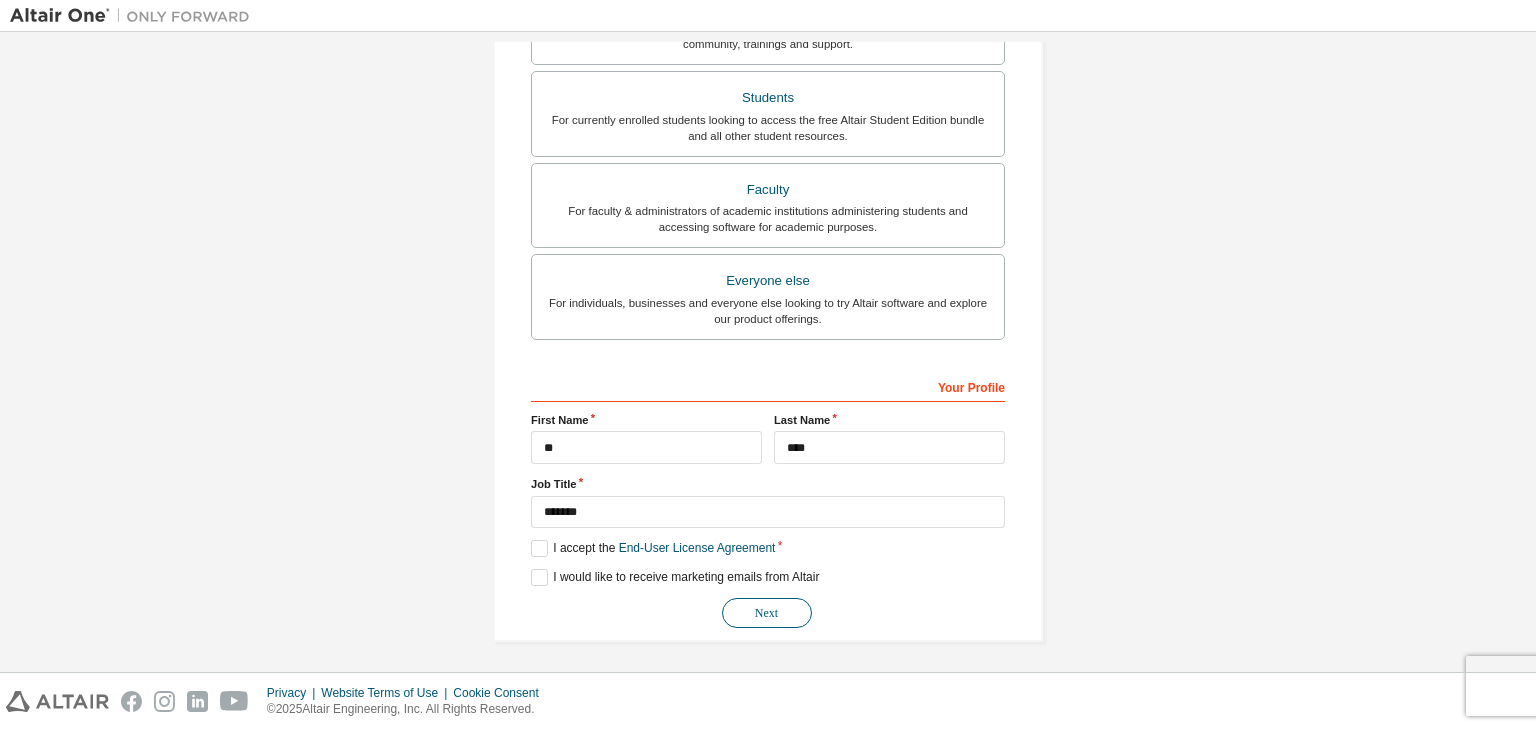 click on "Next" at bounding box center (767, 613) 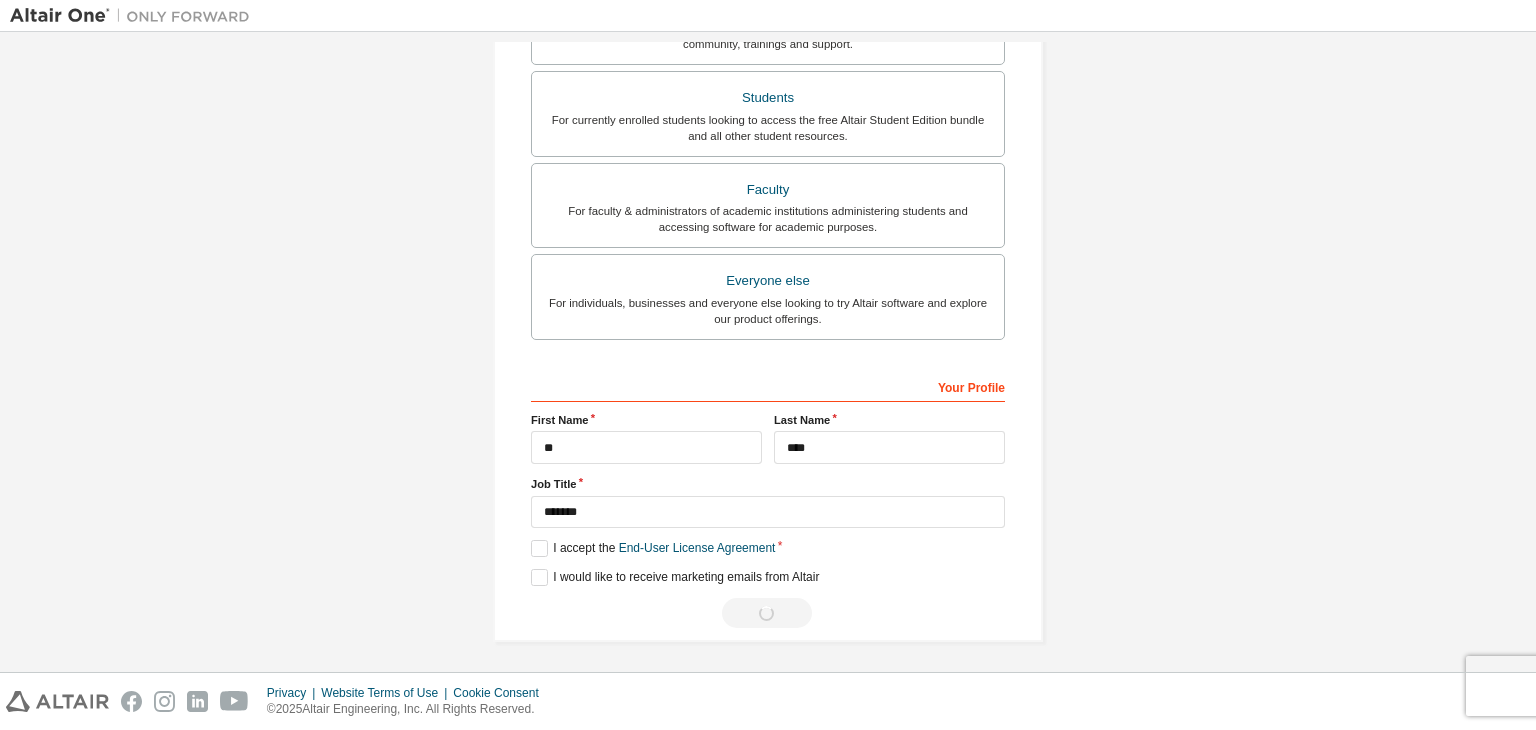scroll, scrollTop: 0, scrollLeft: 0, axis: both 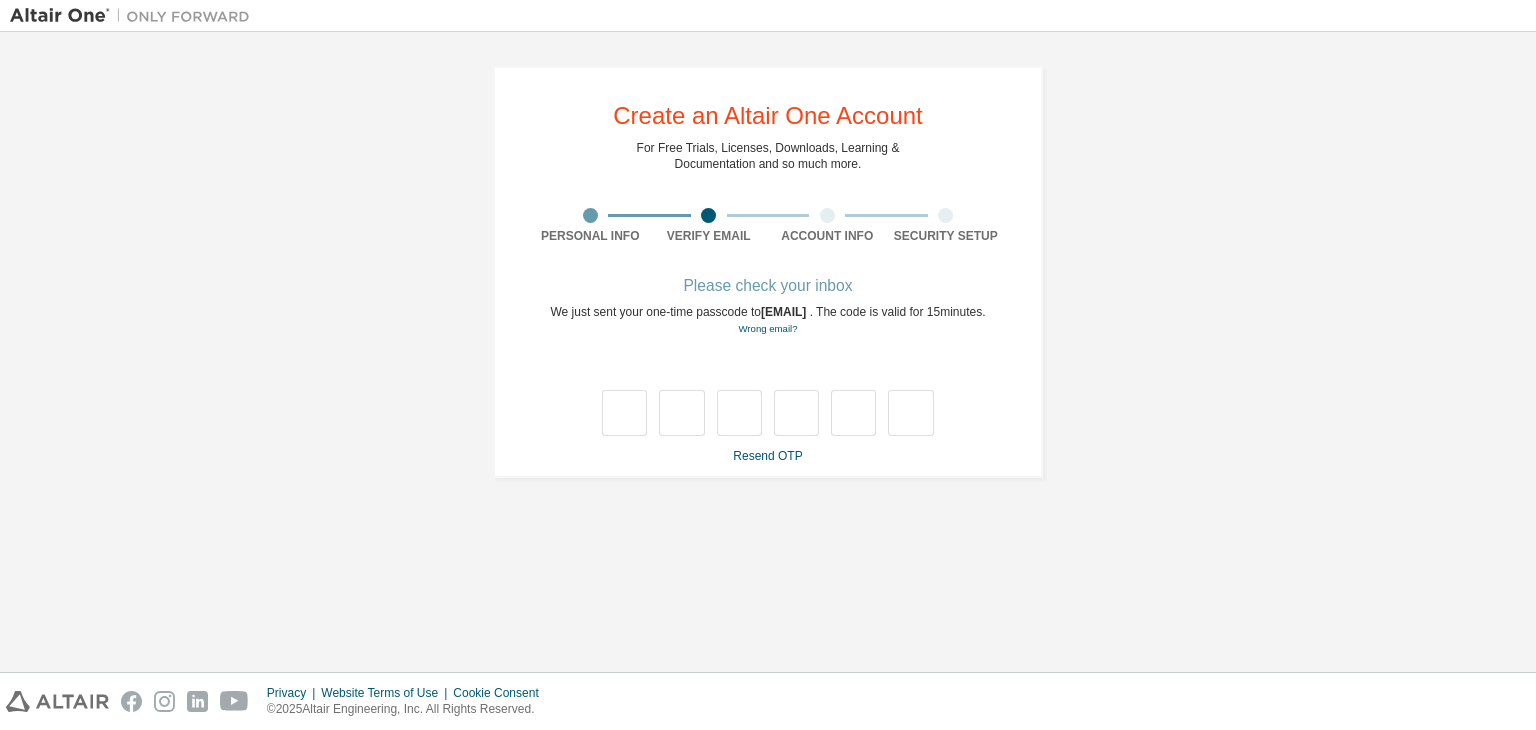 type on "*" 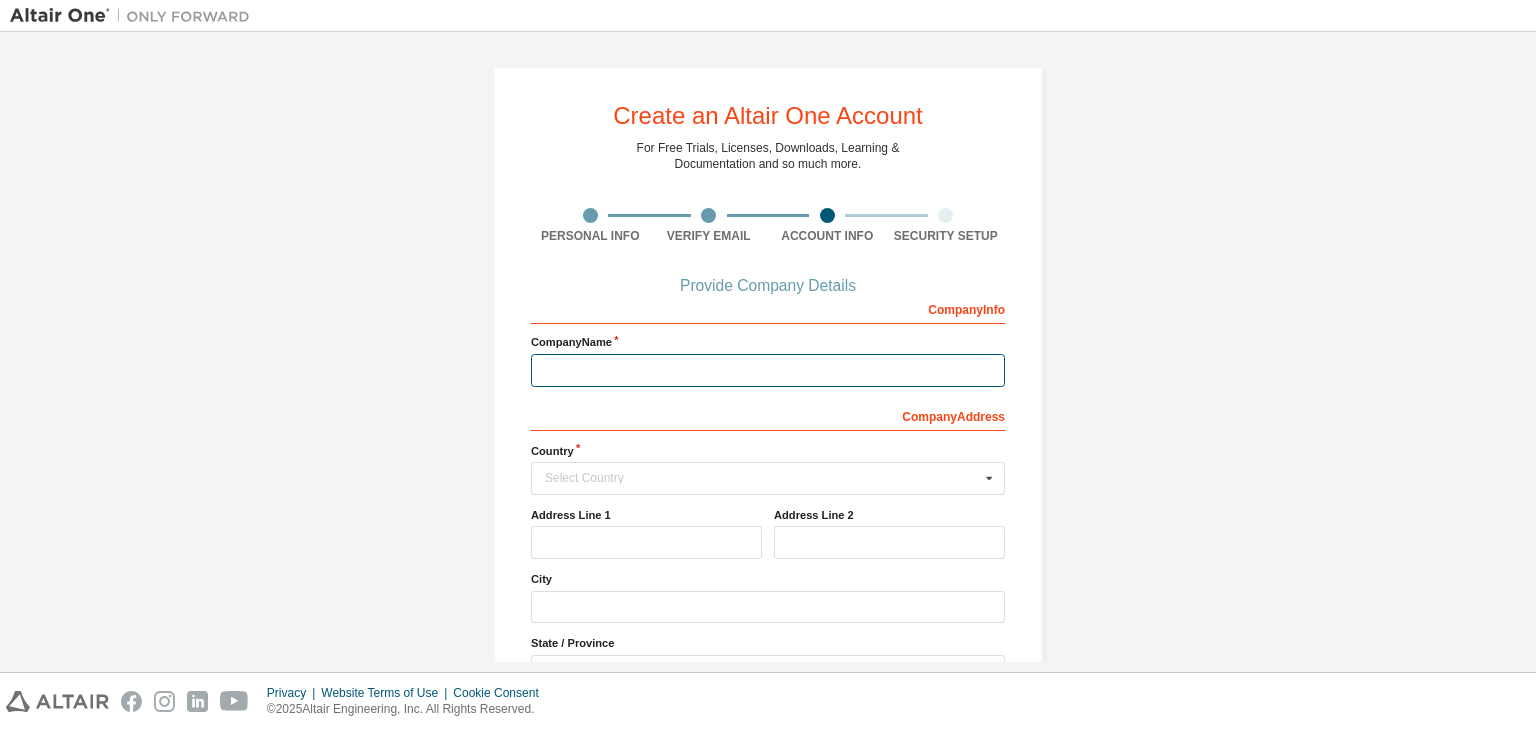 click at bounding box center [768, 370] 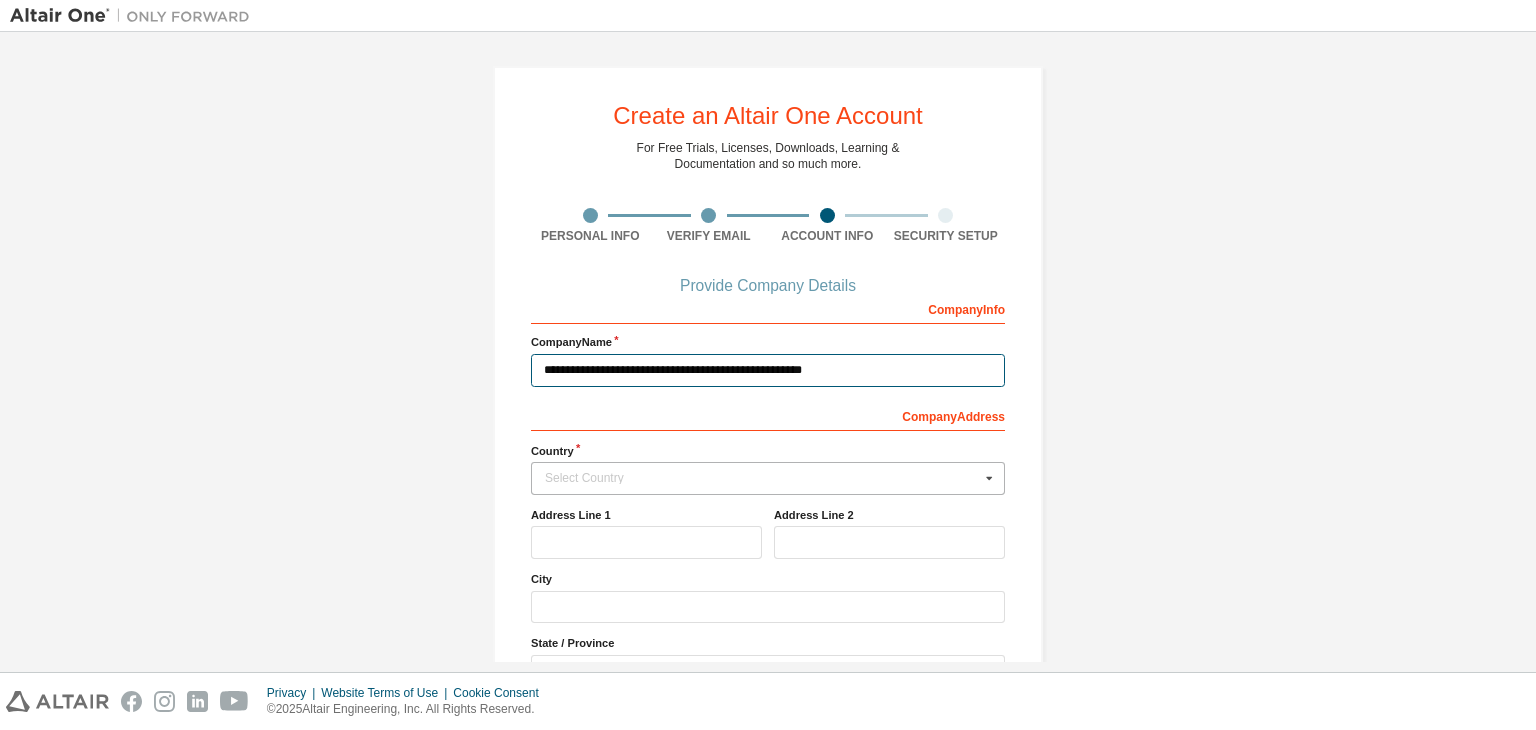 type on "**********" 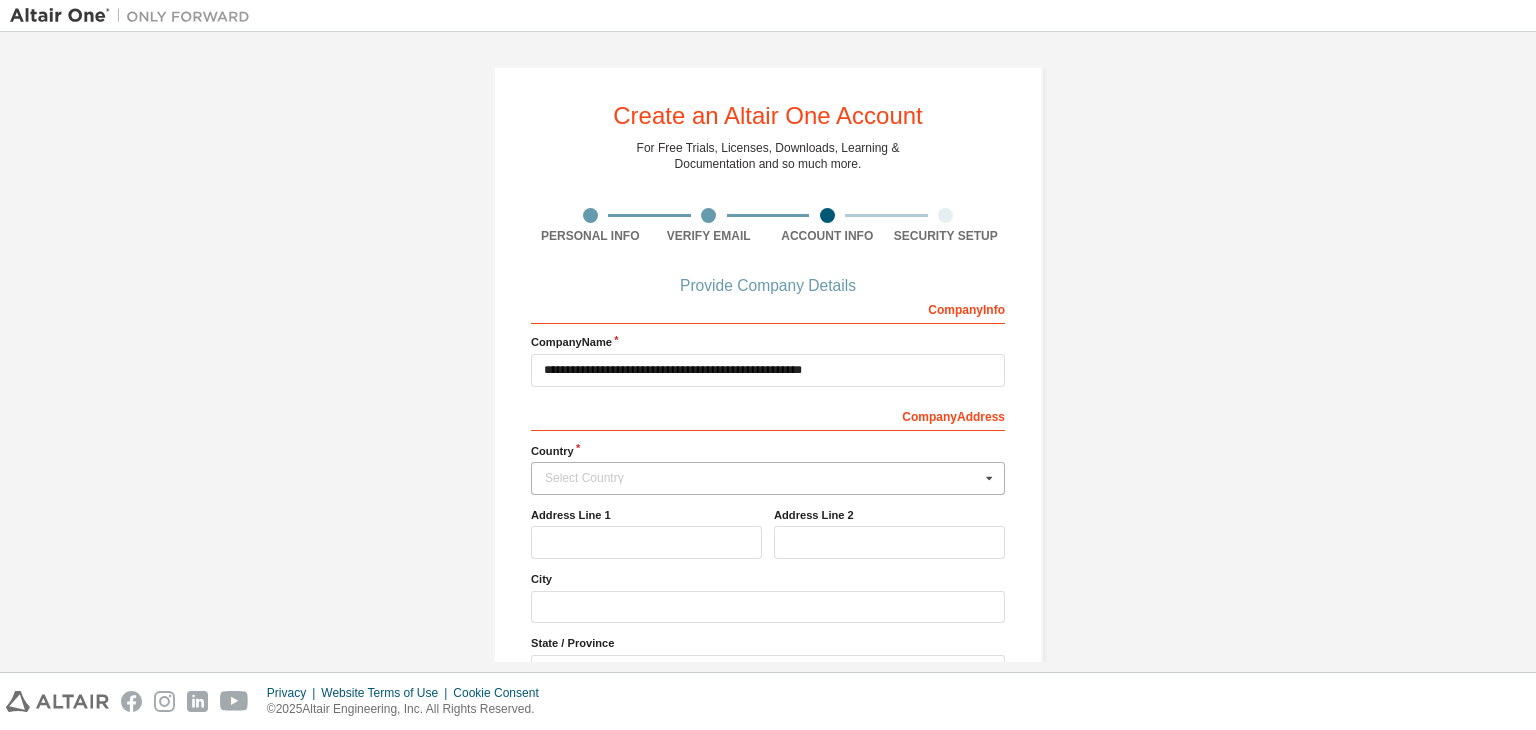click on "Select Country" at bounding box center [762, 478] 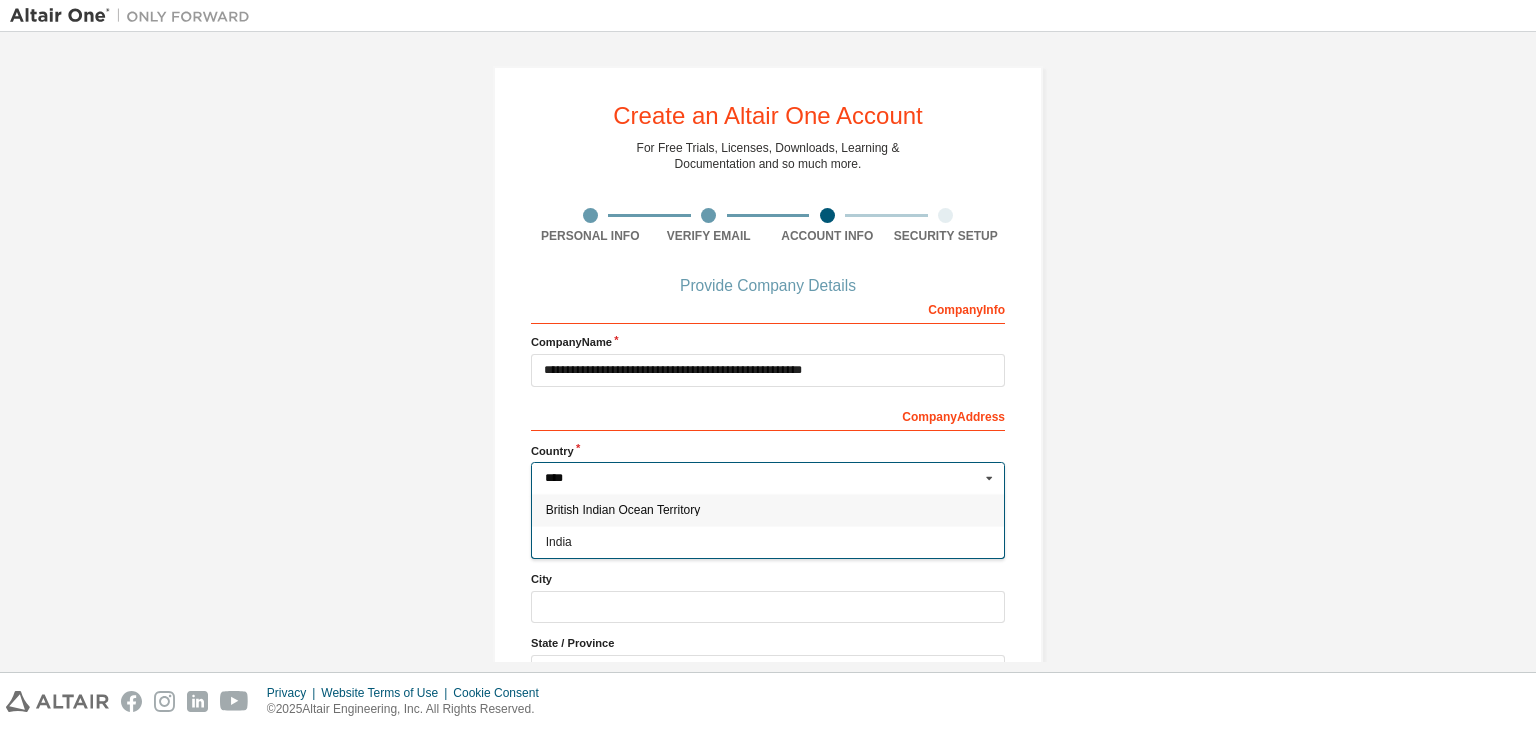 type on "*****" 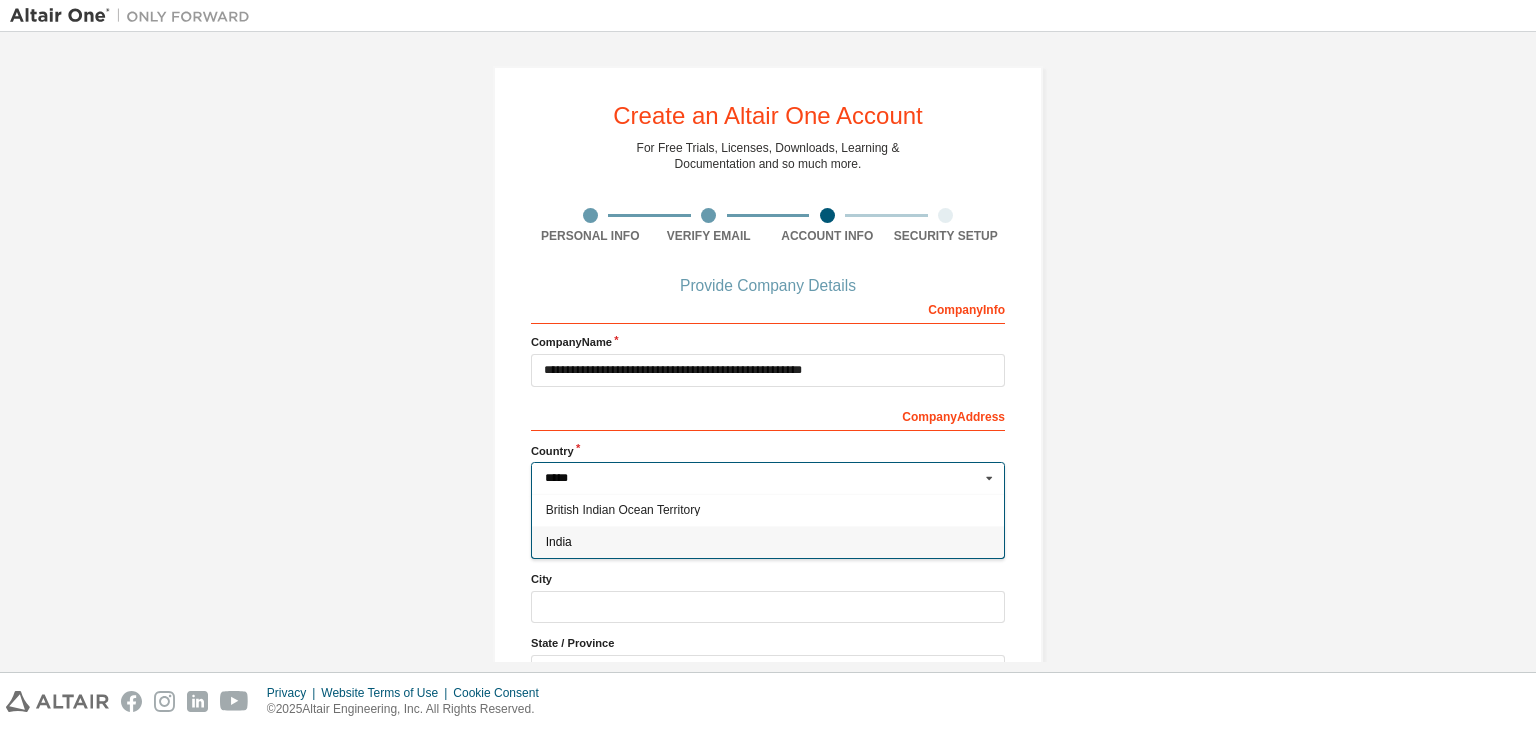 type on "***" 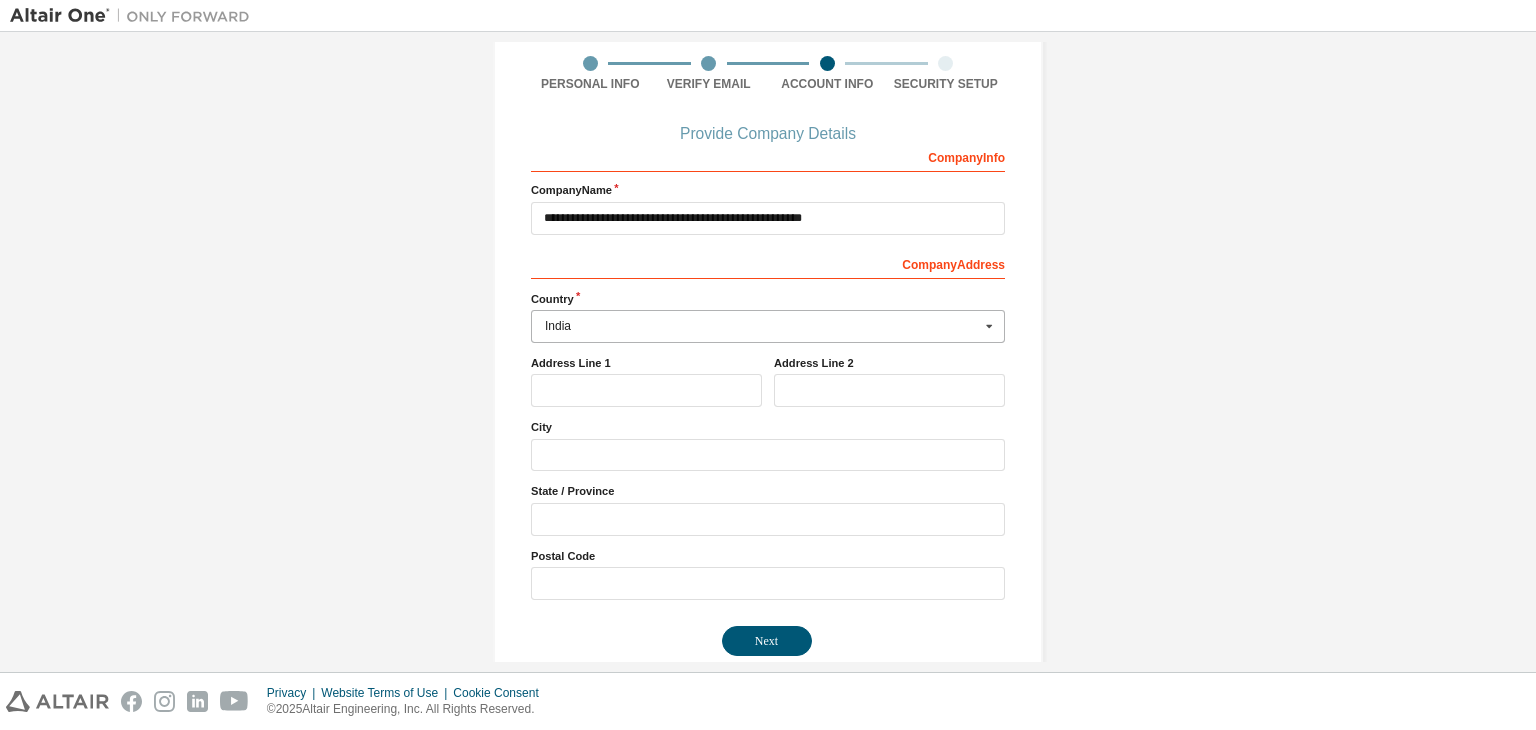 scroll, scrollTop: 166, scrollLeft: 0, axis: vertical 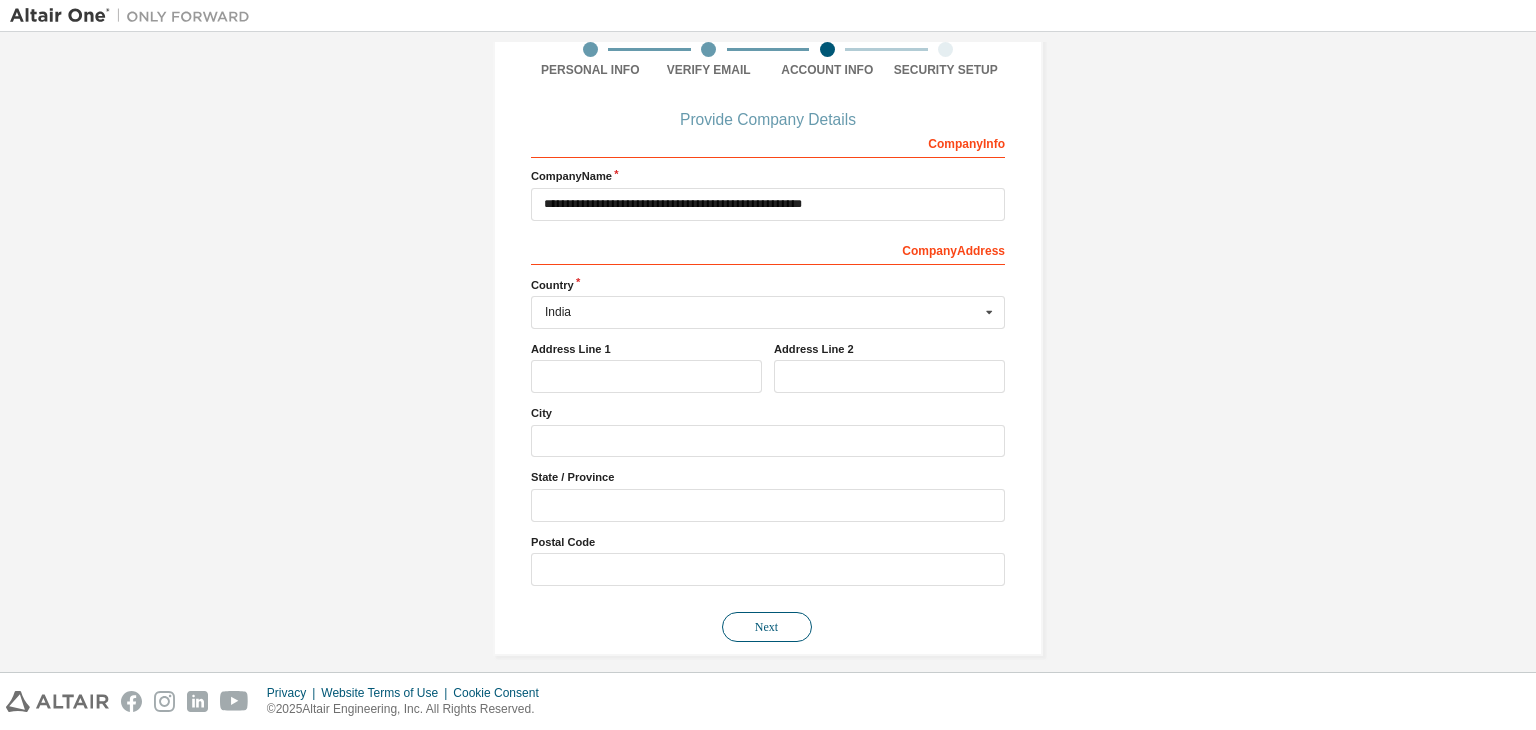click on "Next" at bounding box center (767, 627) 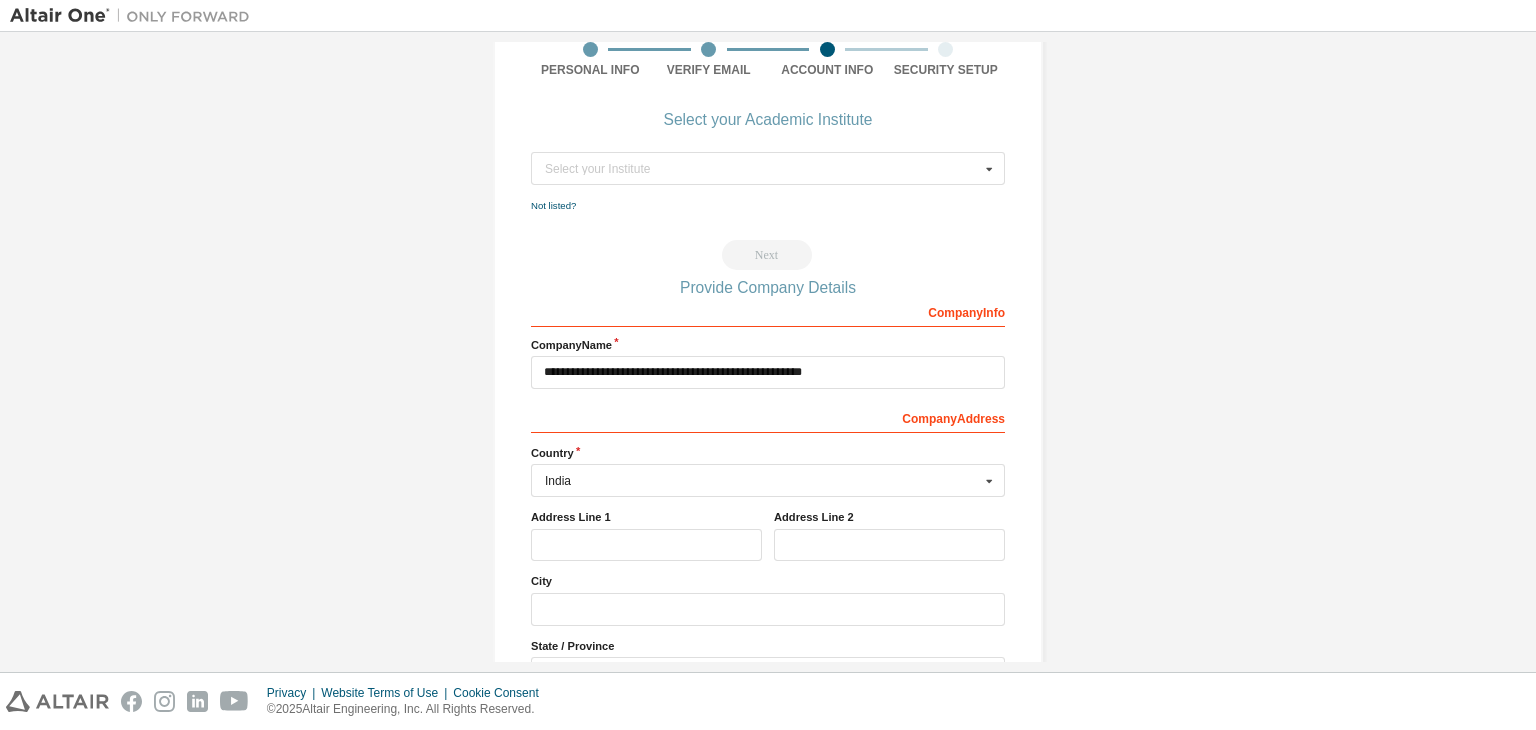 scroll, scrollTop: 0, scrollLeft: 0, axis: both 